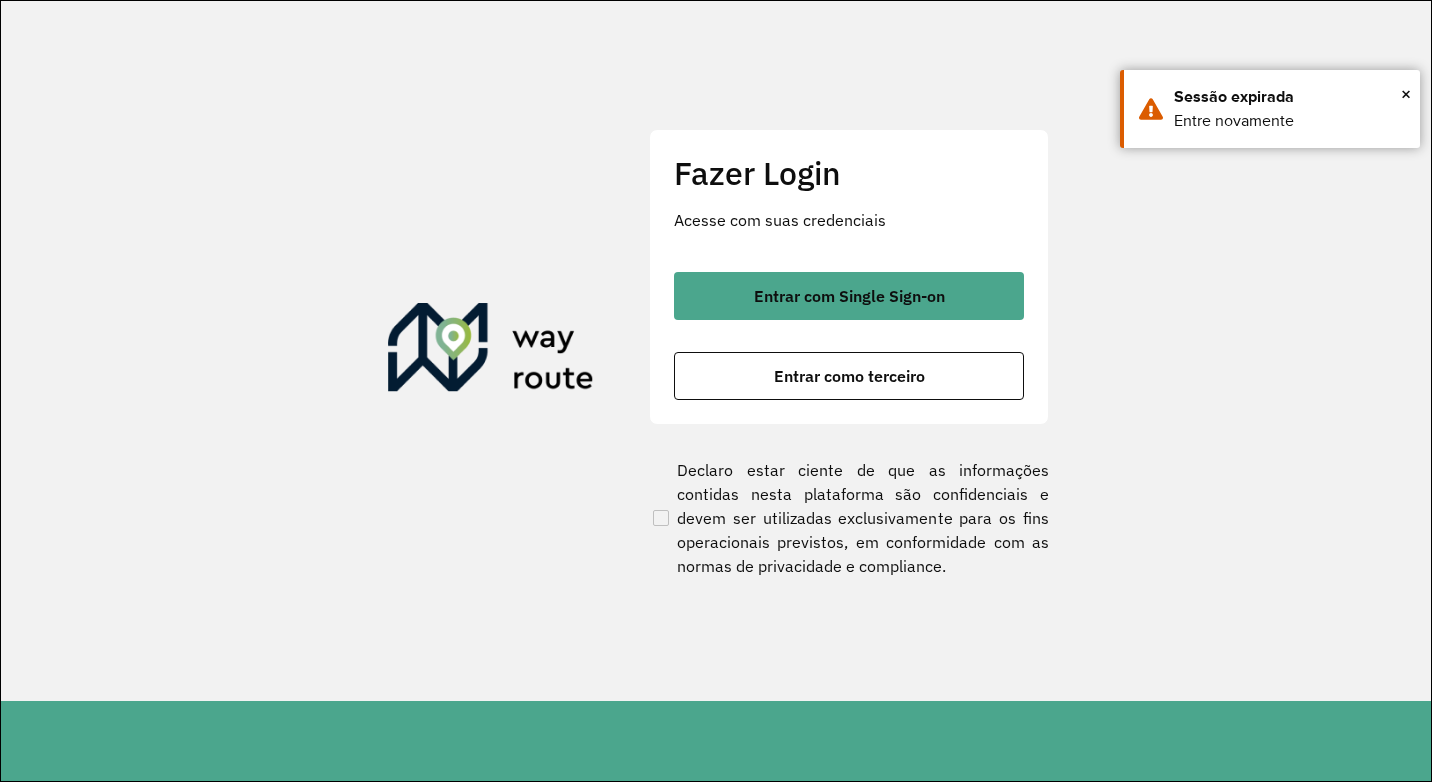 scroll, scrollTop: 0, scrollLeft: 0, axis: both 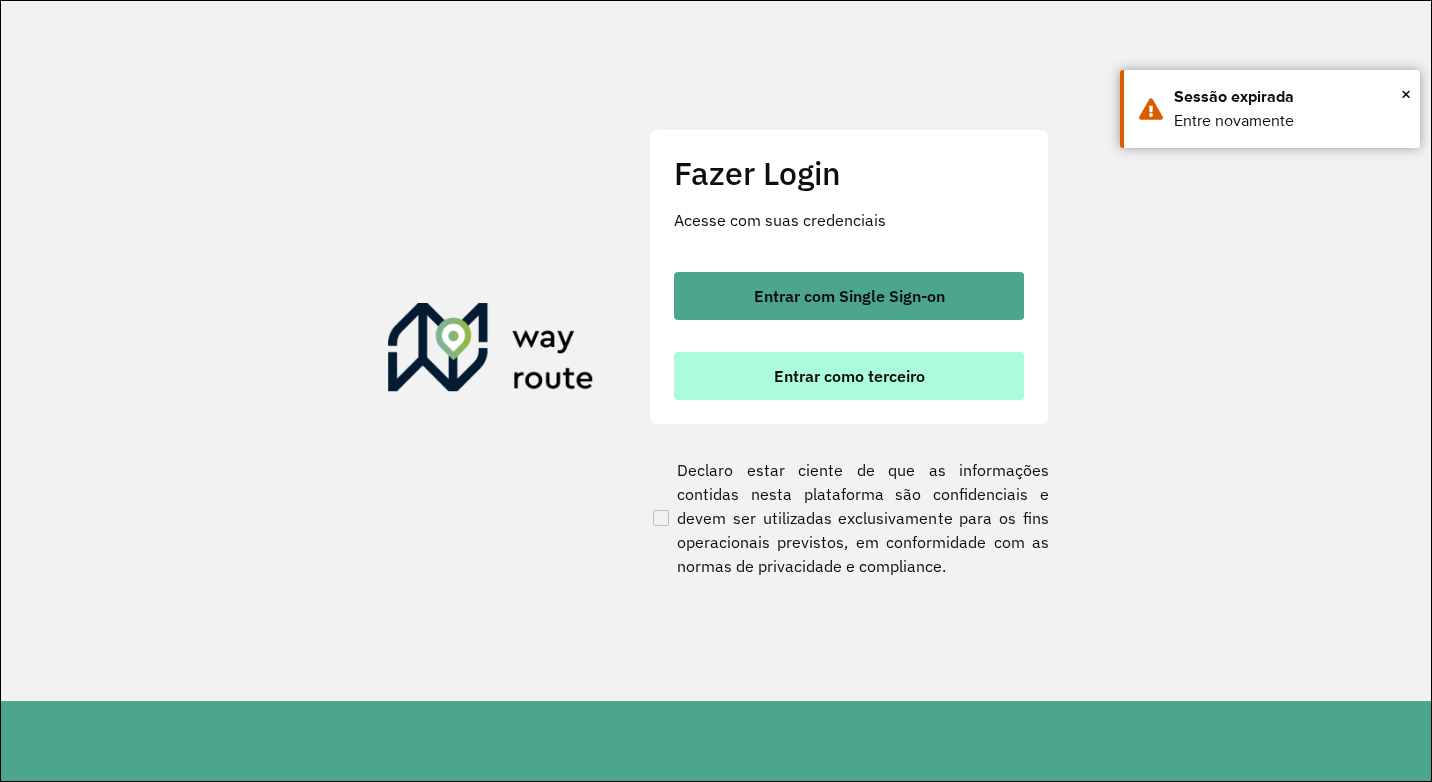 click on "Entrar como terceiro" at bounding box center (849, 376) 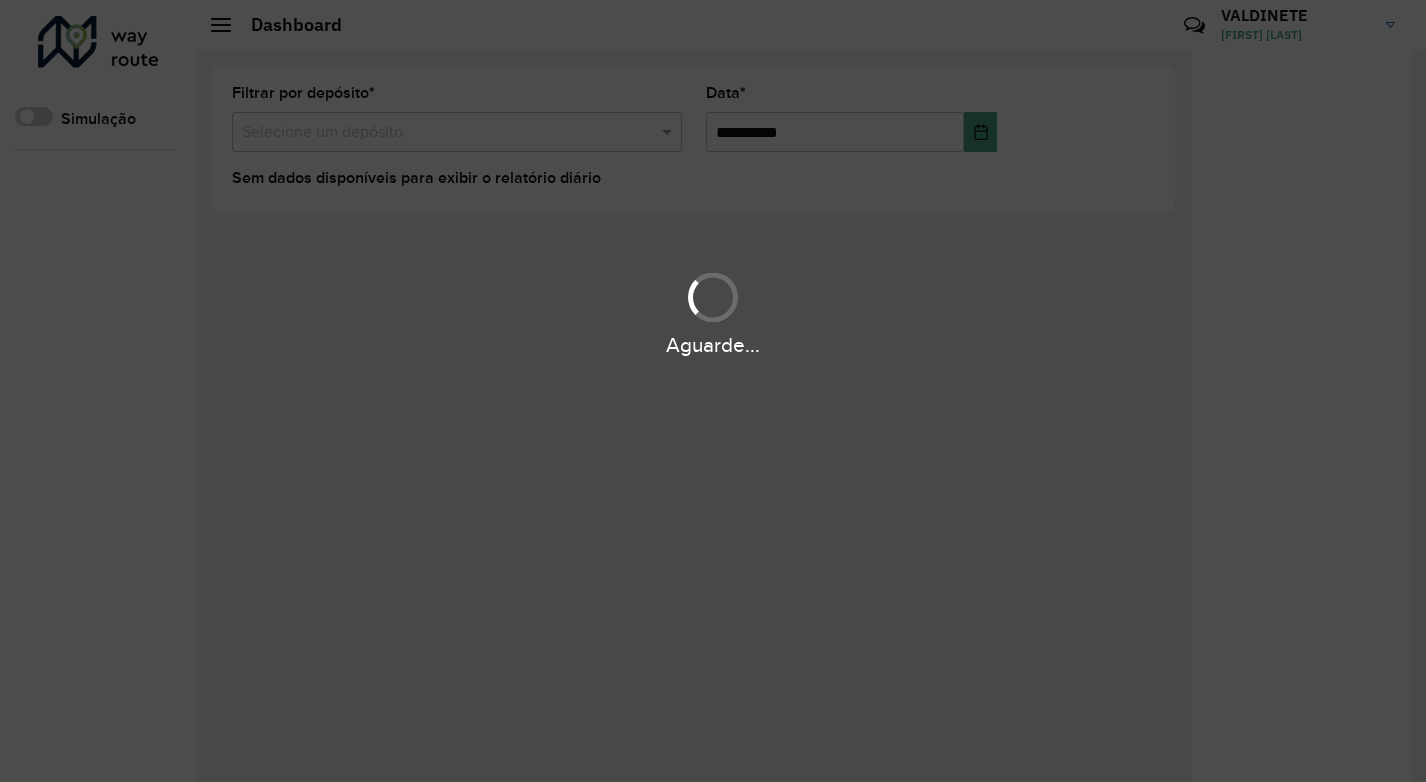 scroll, scrollTop: 0, scrollLeft: 0, axis: both 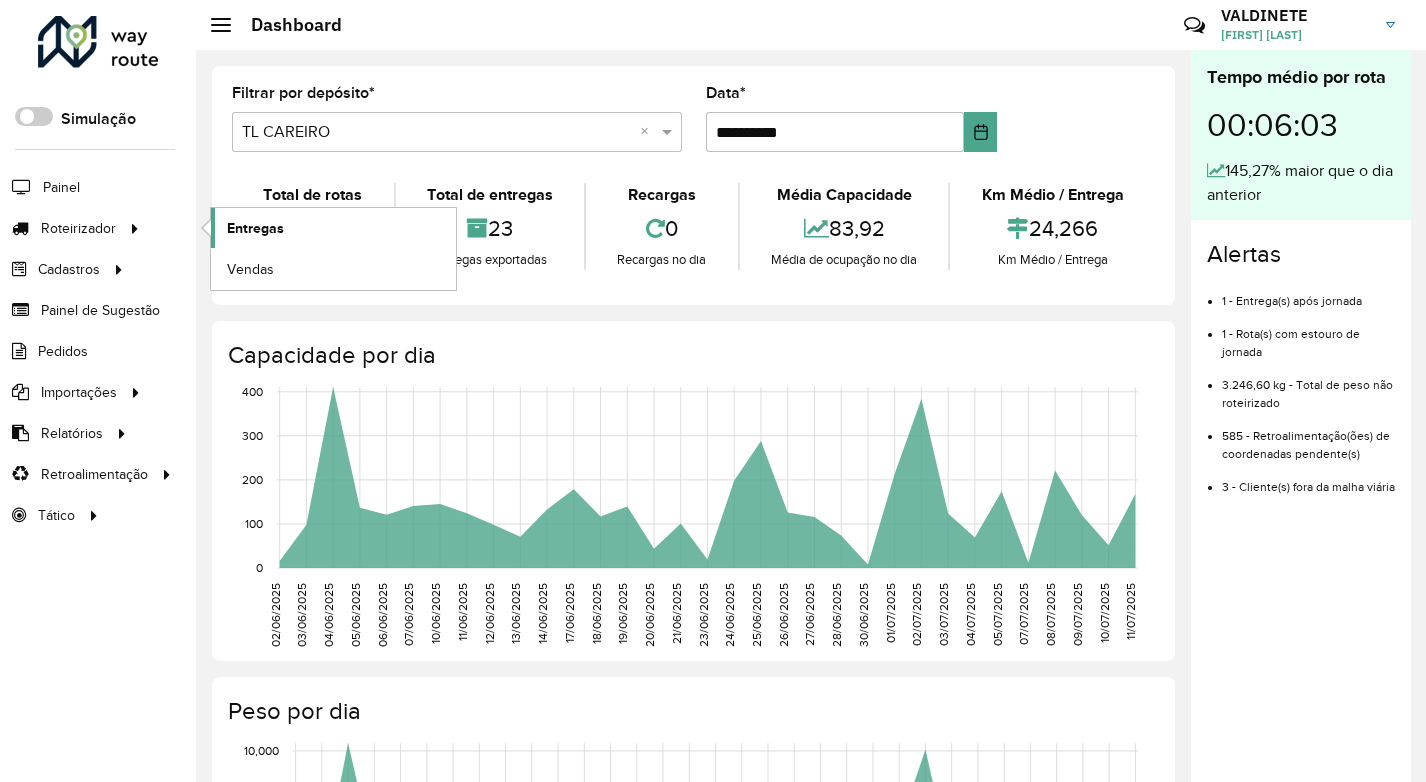 click on "Entregas" 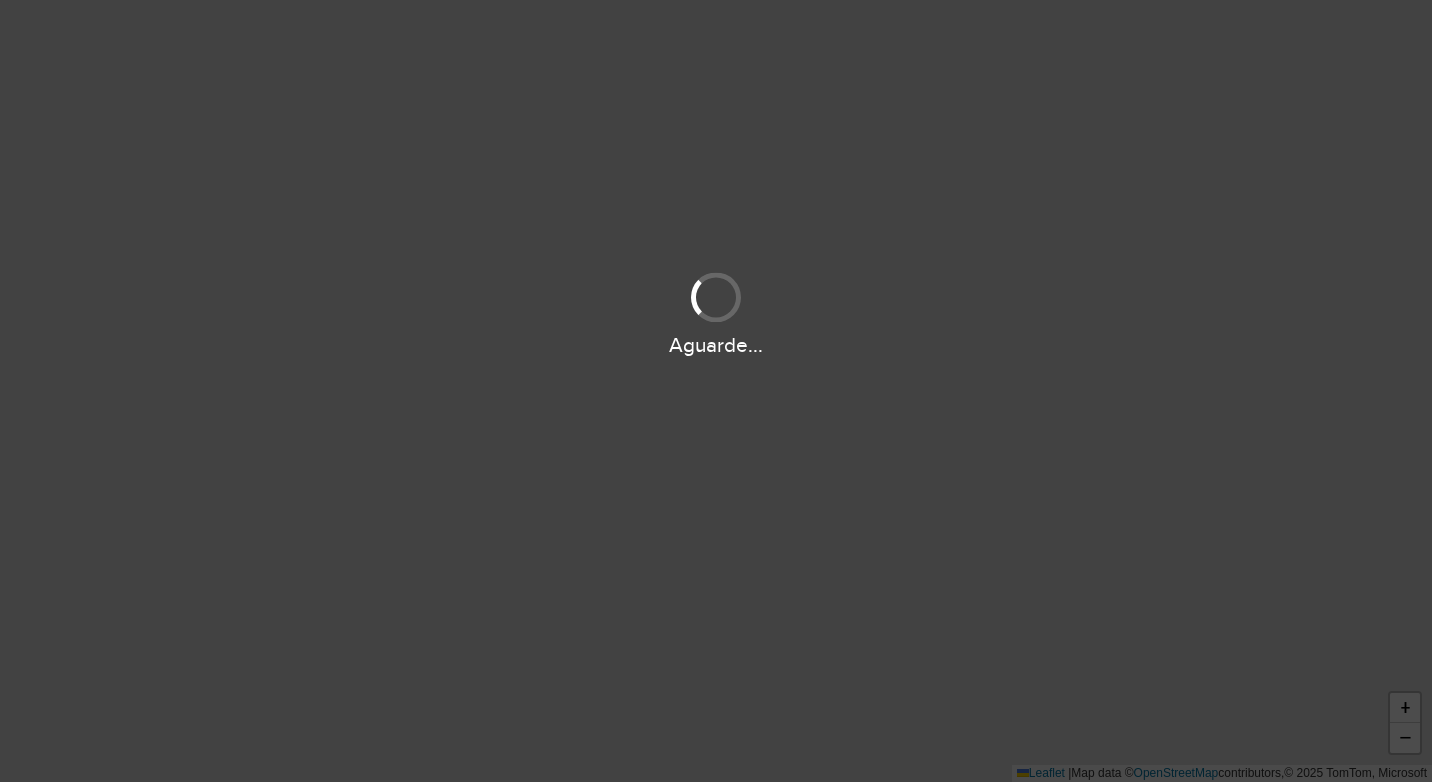 scroll, scrollTop: 0, scrollLeft: 0, axis: both 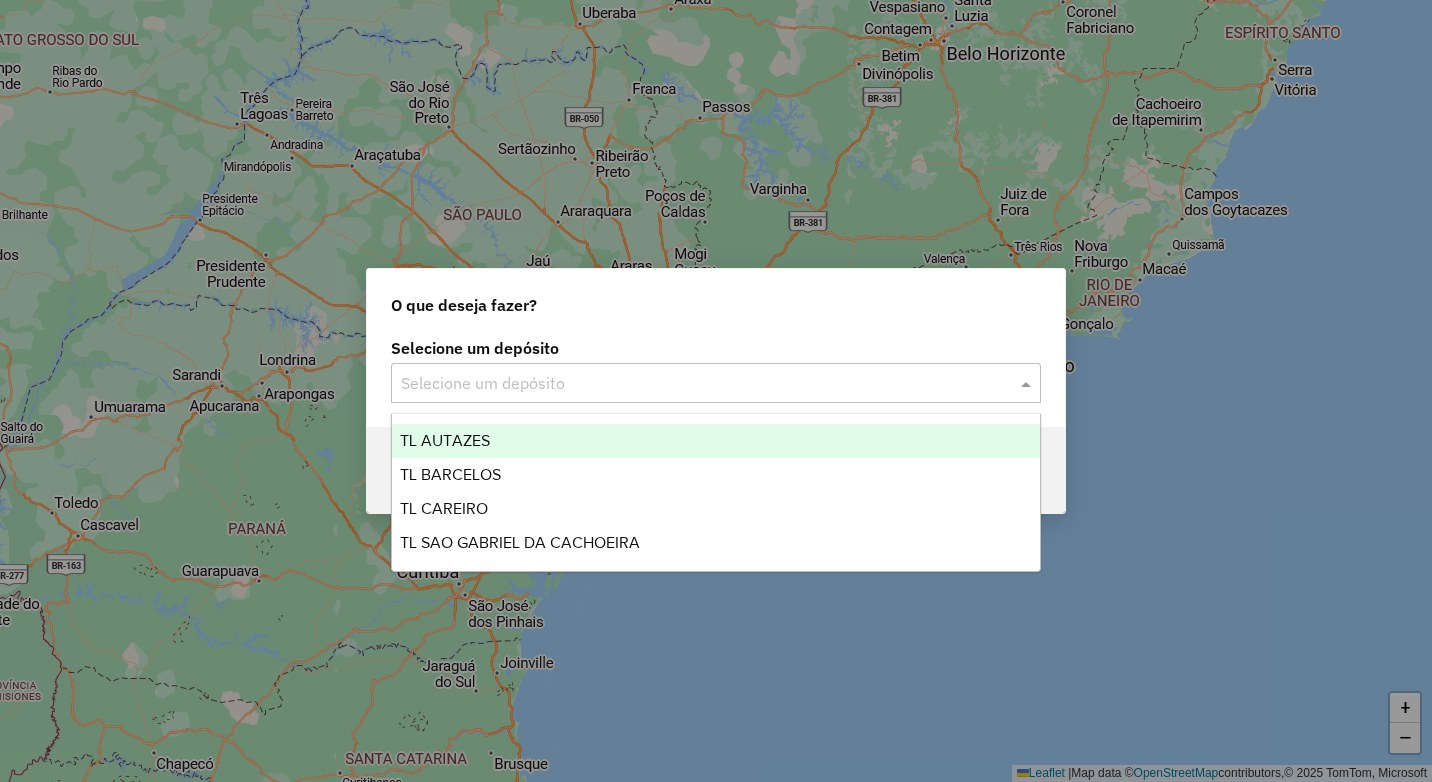 drag, startPoint x: 593, startPoint y: 398, endPoint x: 569, endPoint y: 463, distance: 69.289246 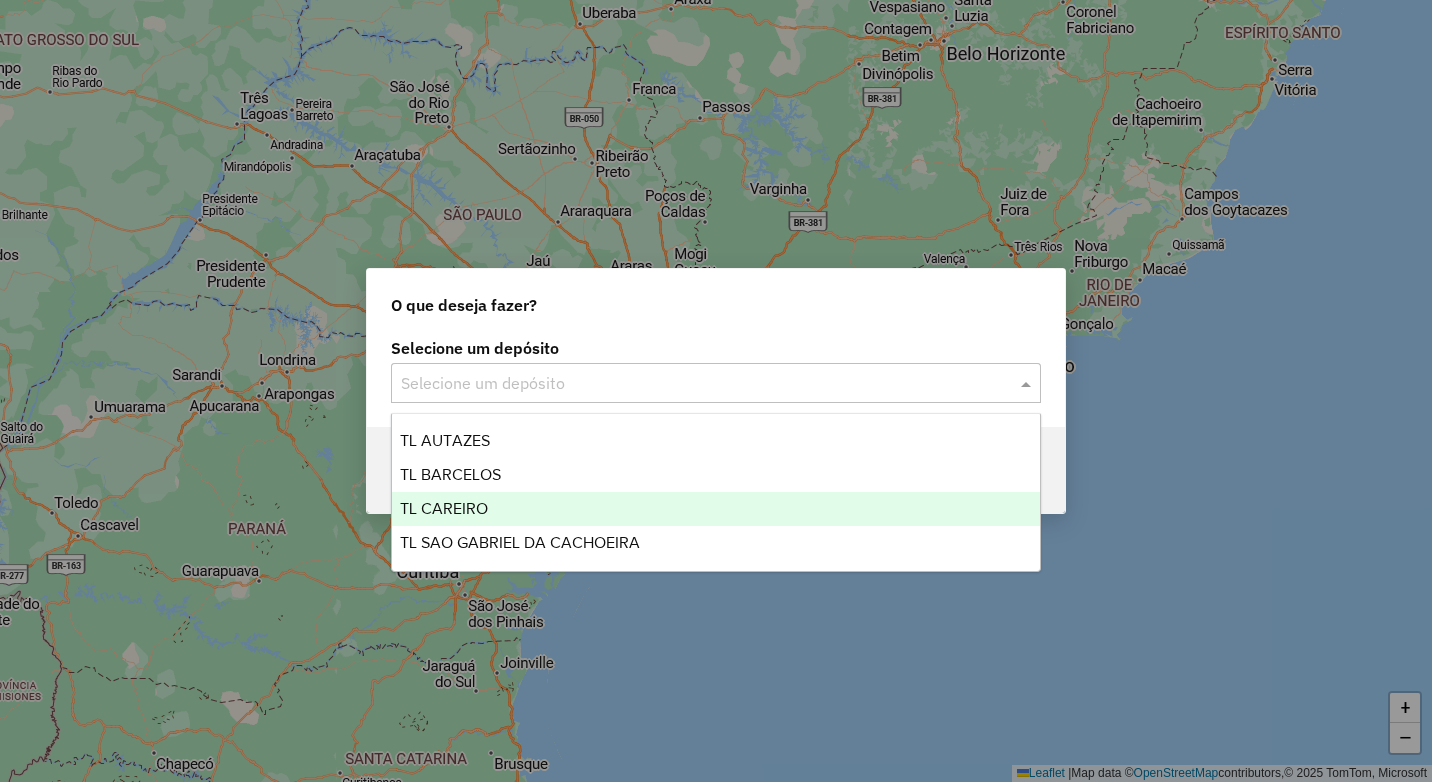 click on "TL CAREIRO" at bounding box center (716, 509) 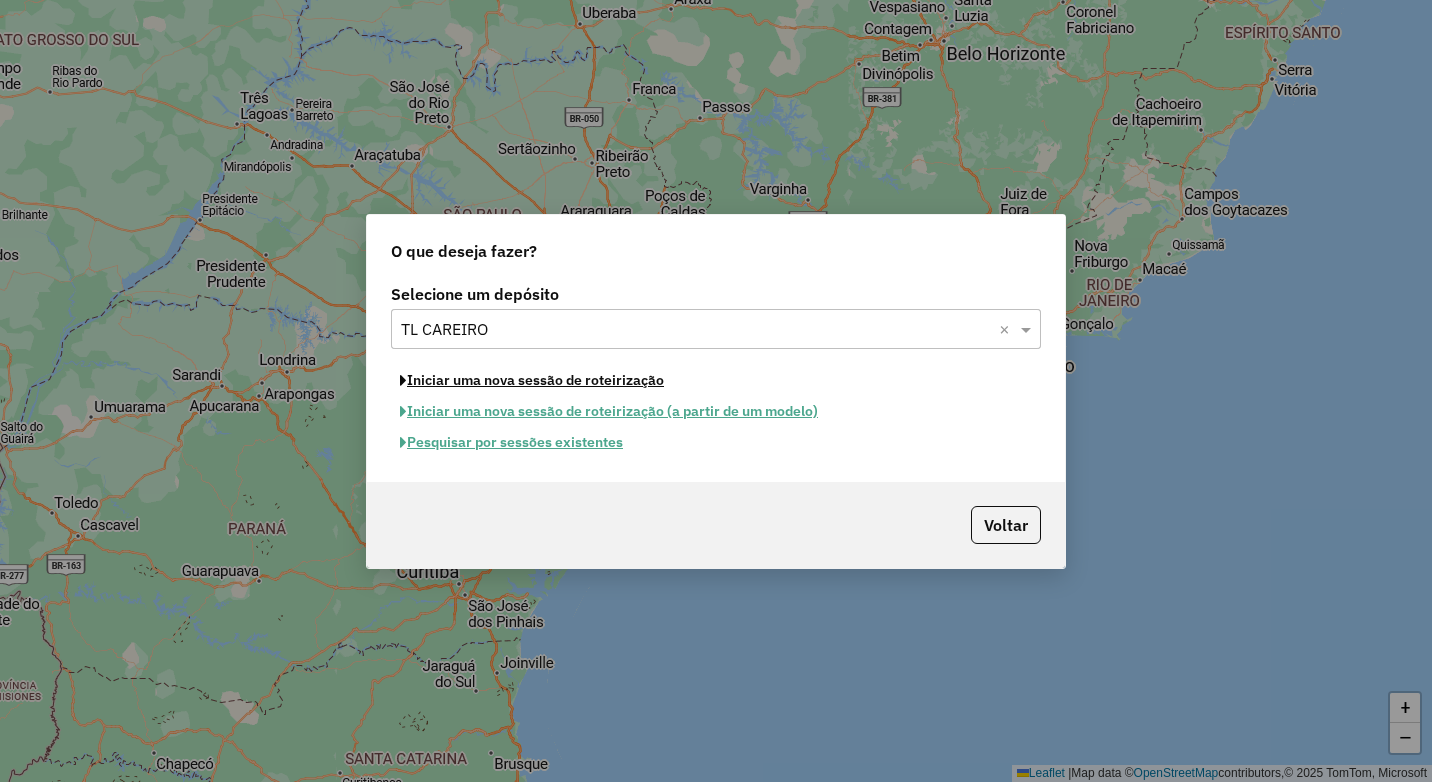 click on "Iniciar uma nova sessão de roteirização" 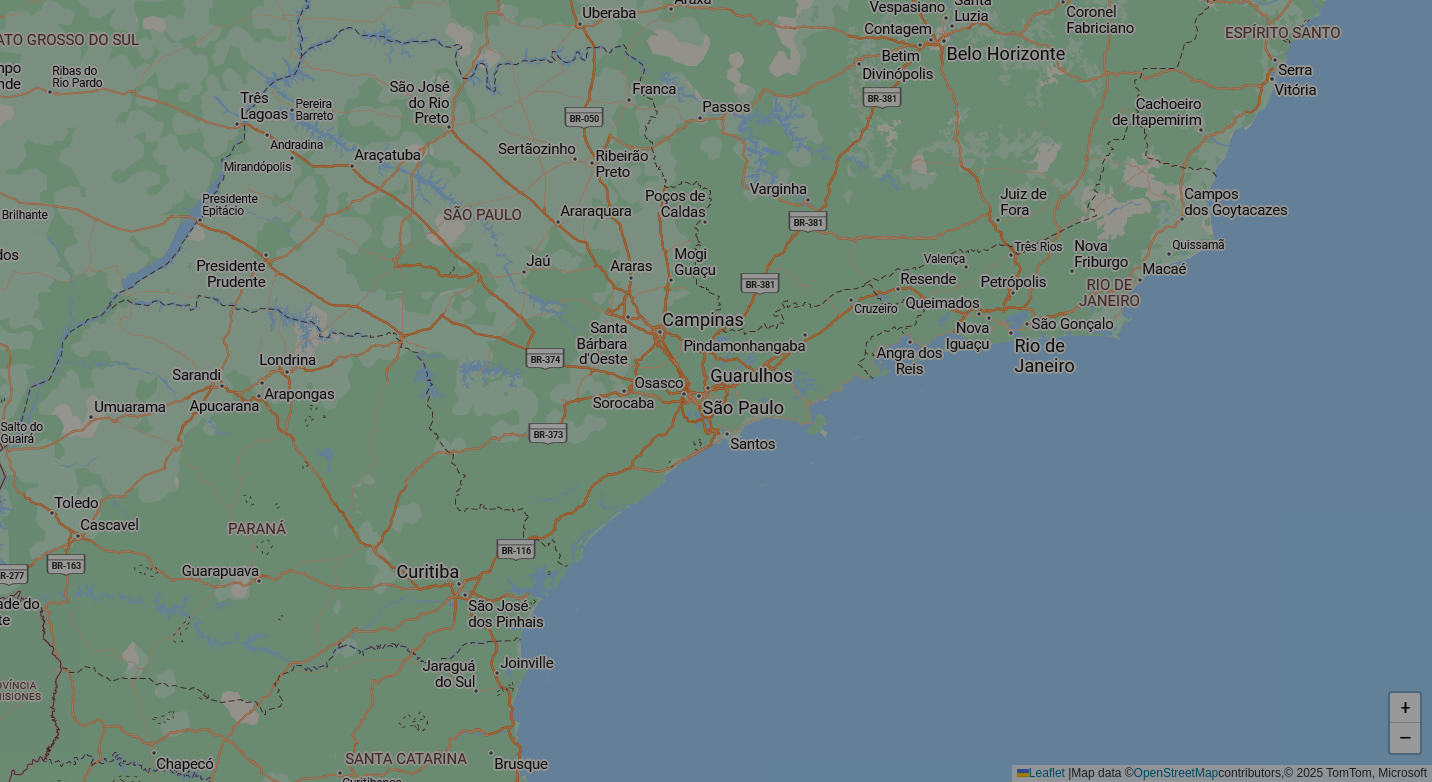 select on "*" 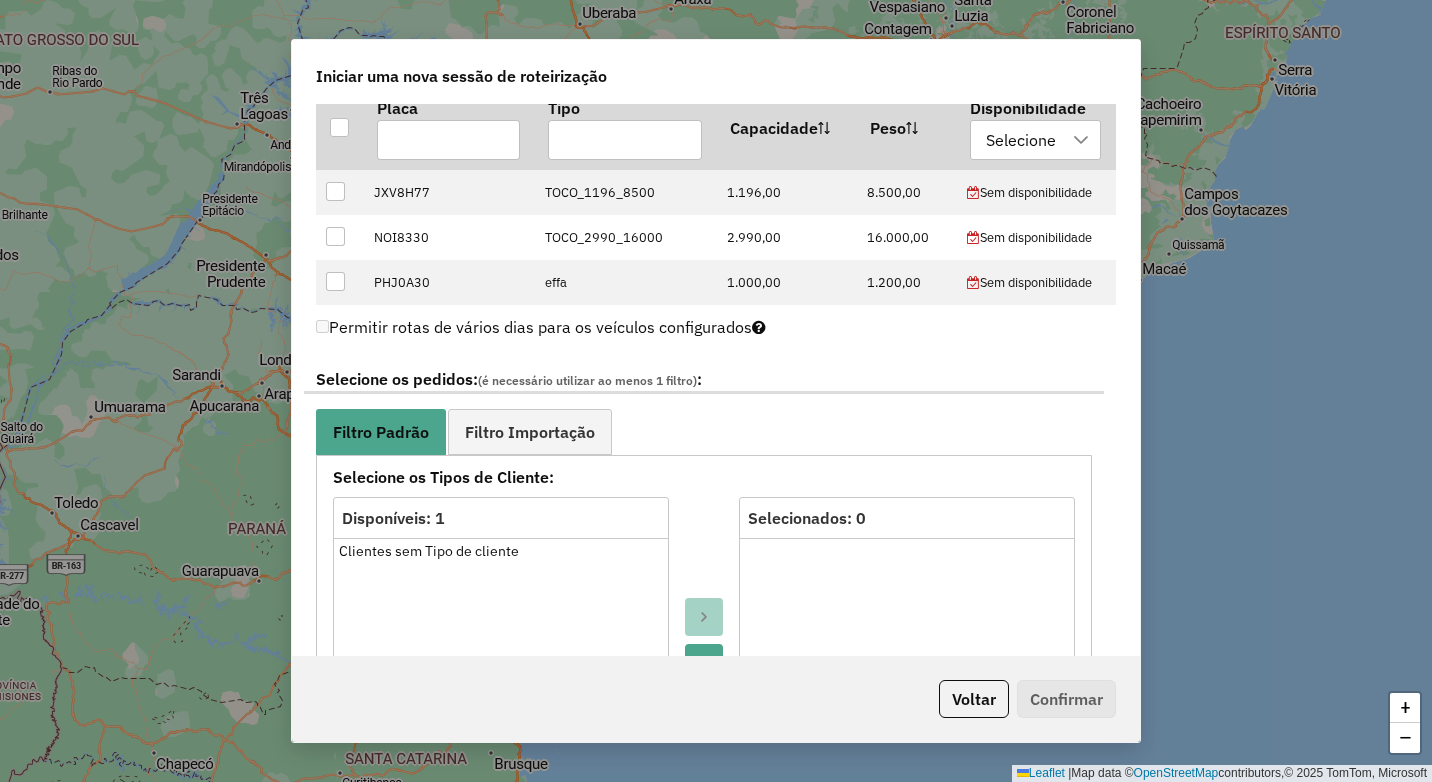 scroll, scrollTop: 600, scrollLeft: 0, axis: vertical 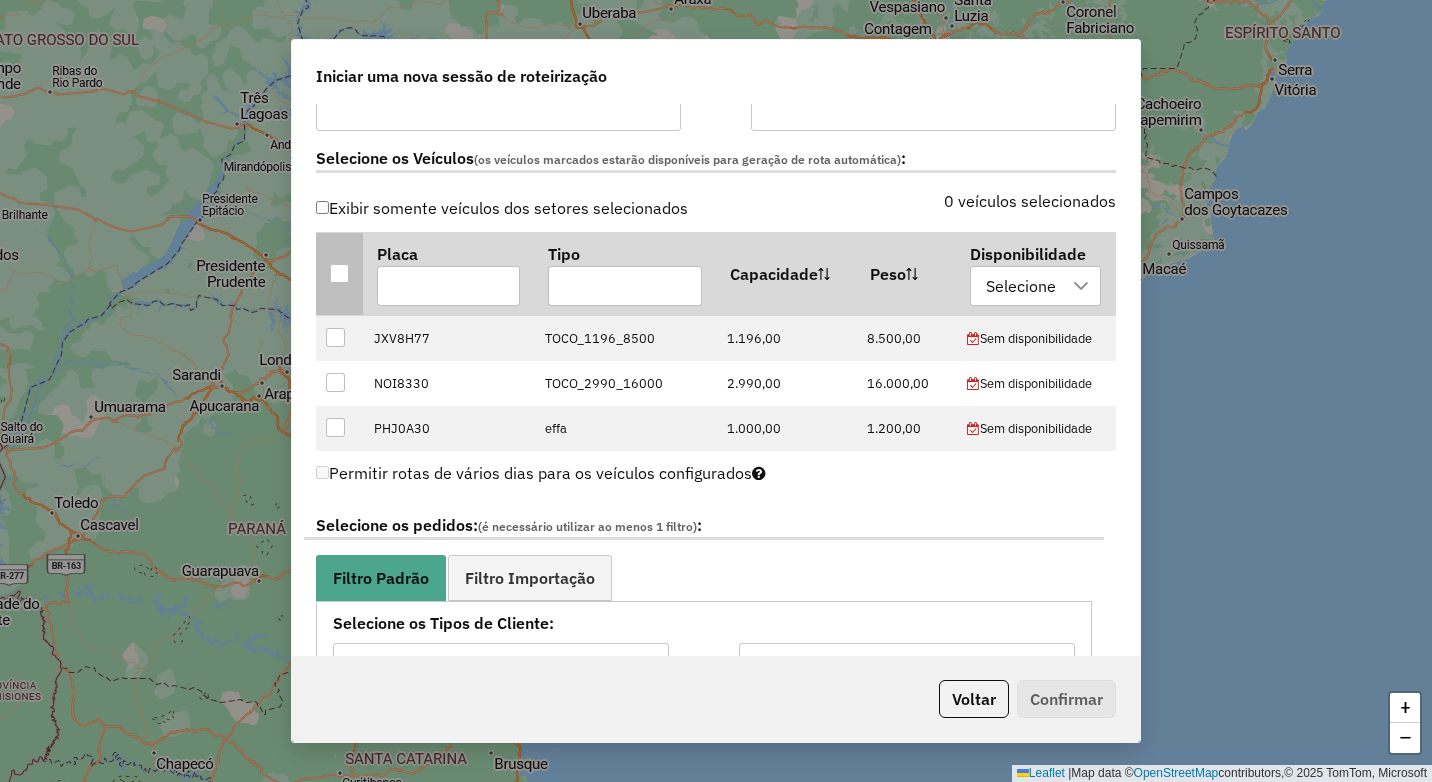 click at bounding box center (339, 273) 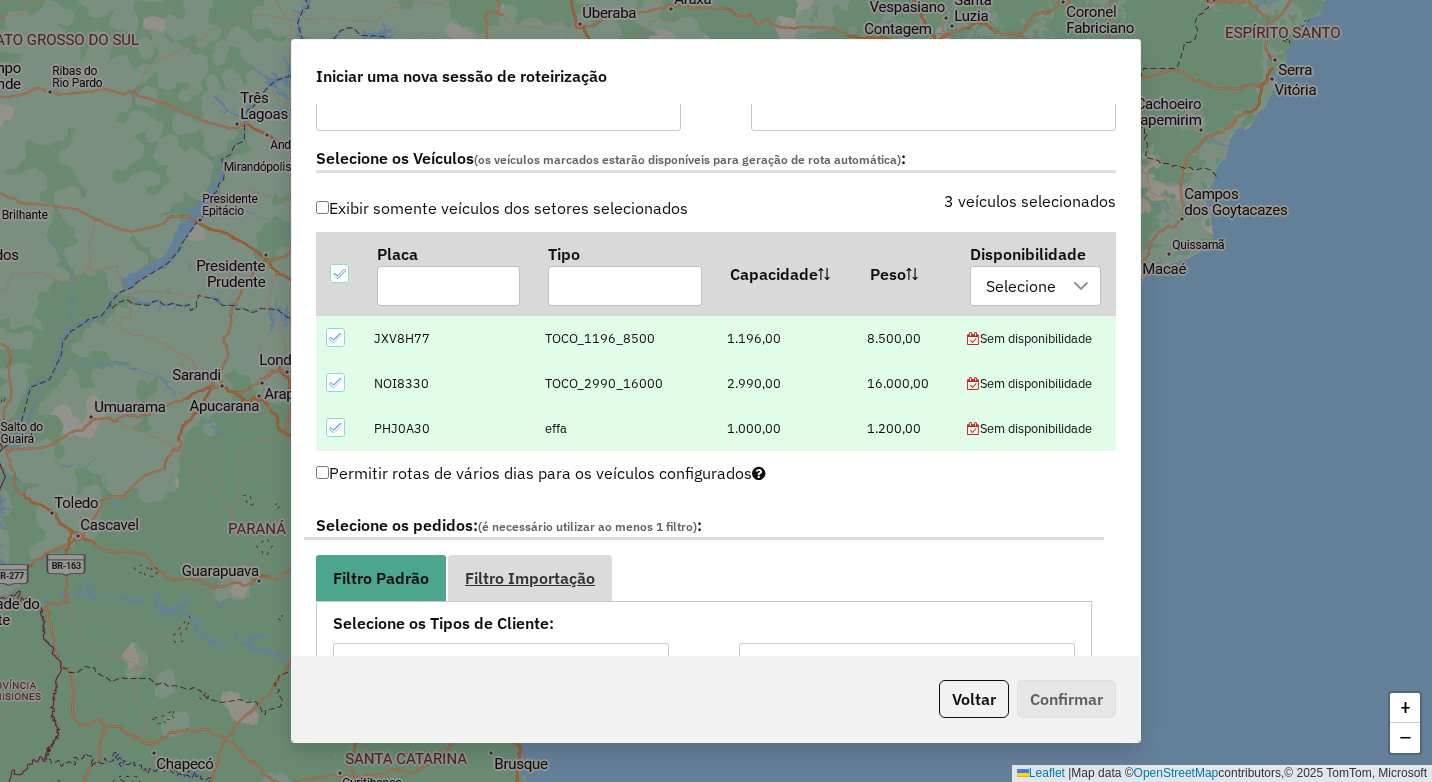 click on "Filtro Importação" at bounding box center (530, 578) 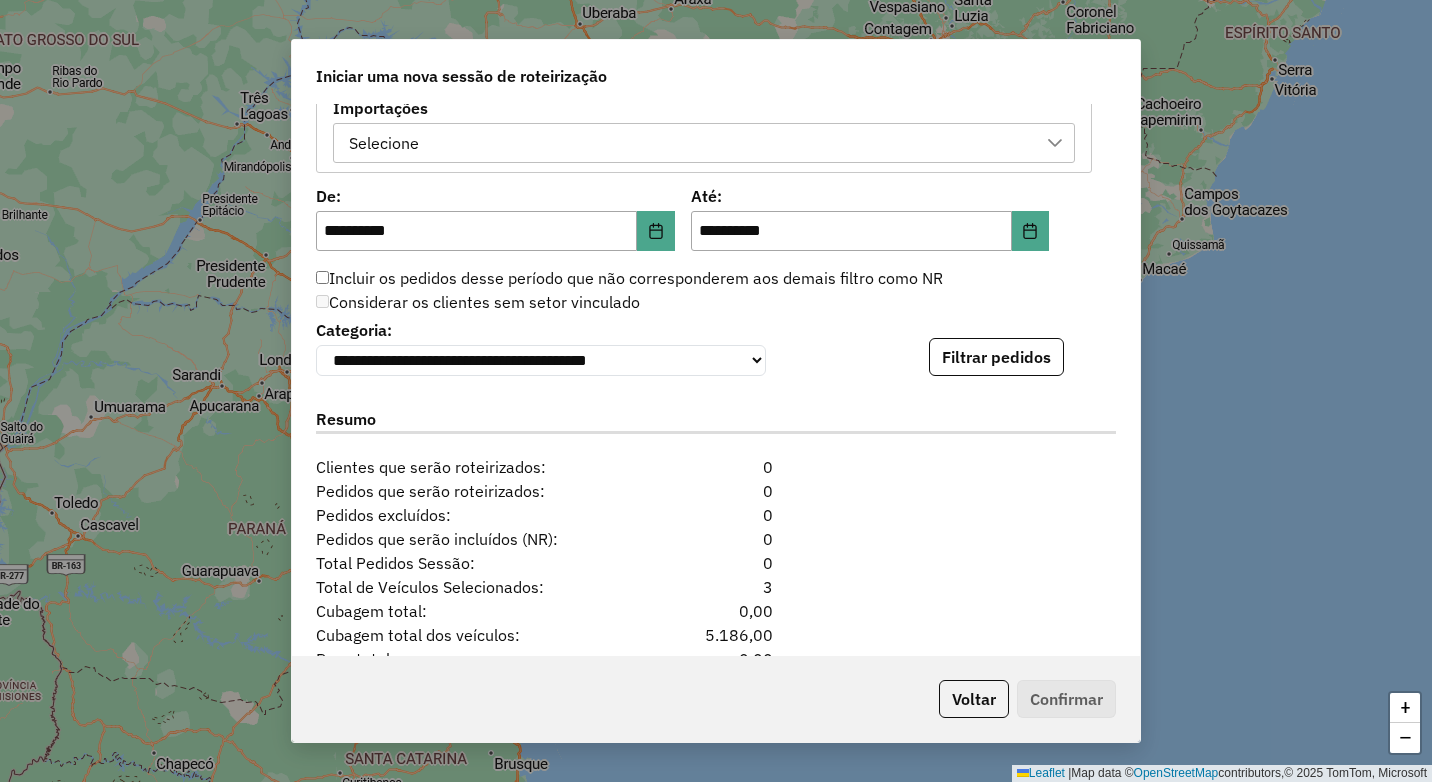 scroll, scrollTop: 1321, scrollLeft: 0, axis: vertical 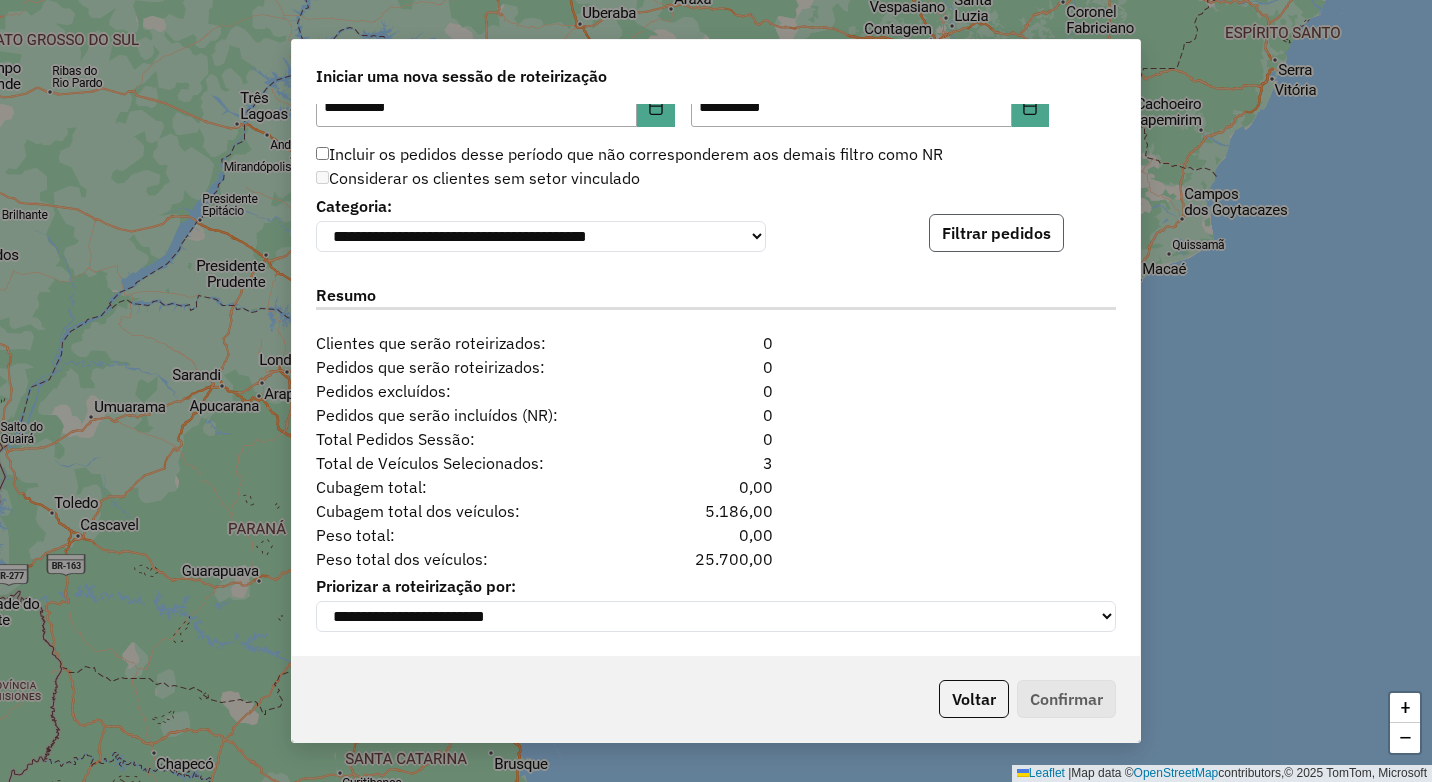 click on "Filtrar pedidos" 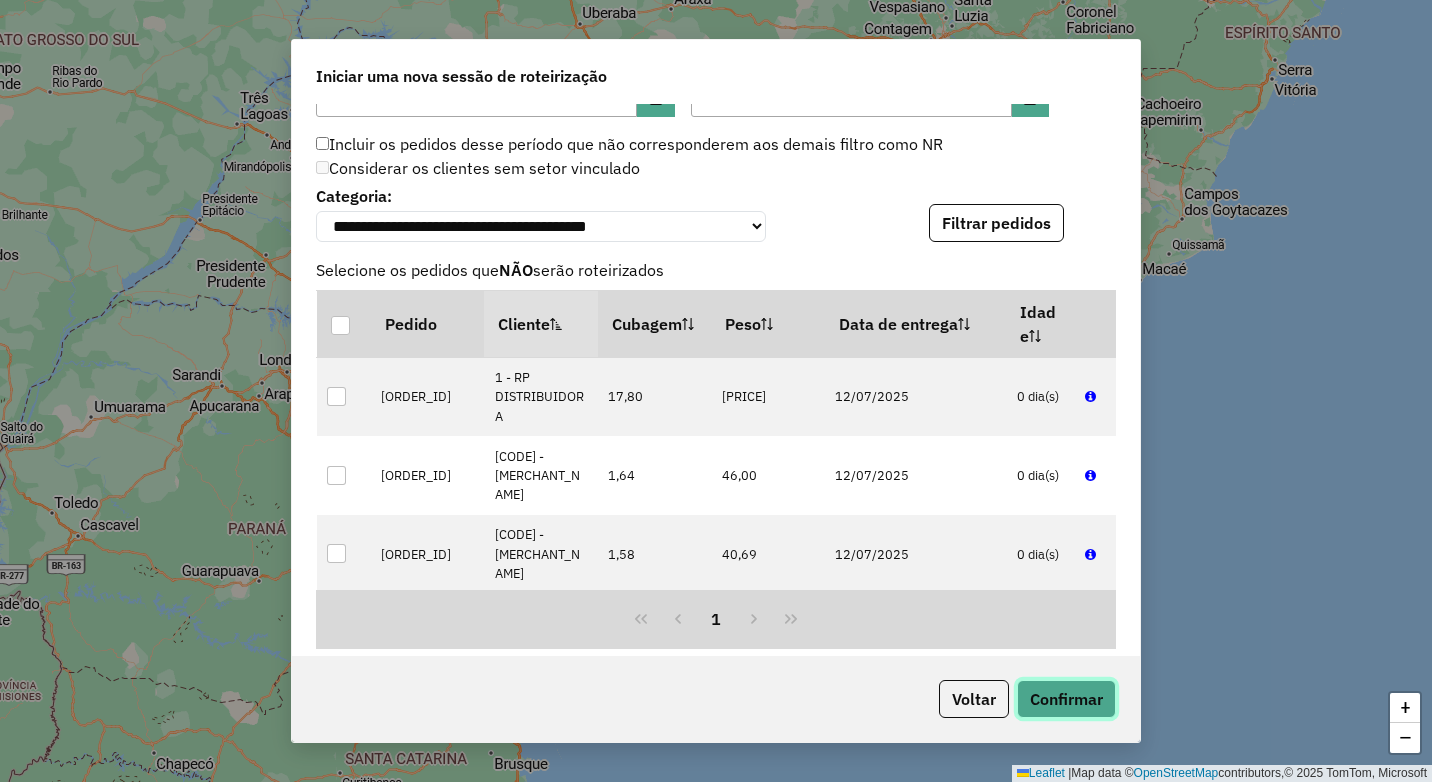click on "Confirmar" 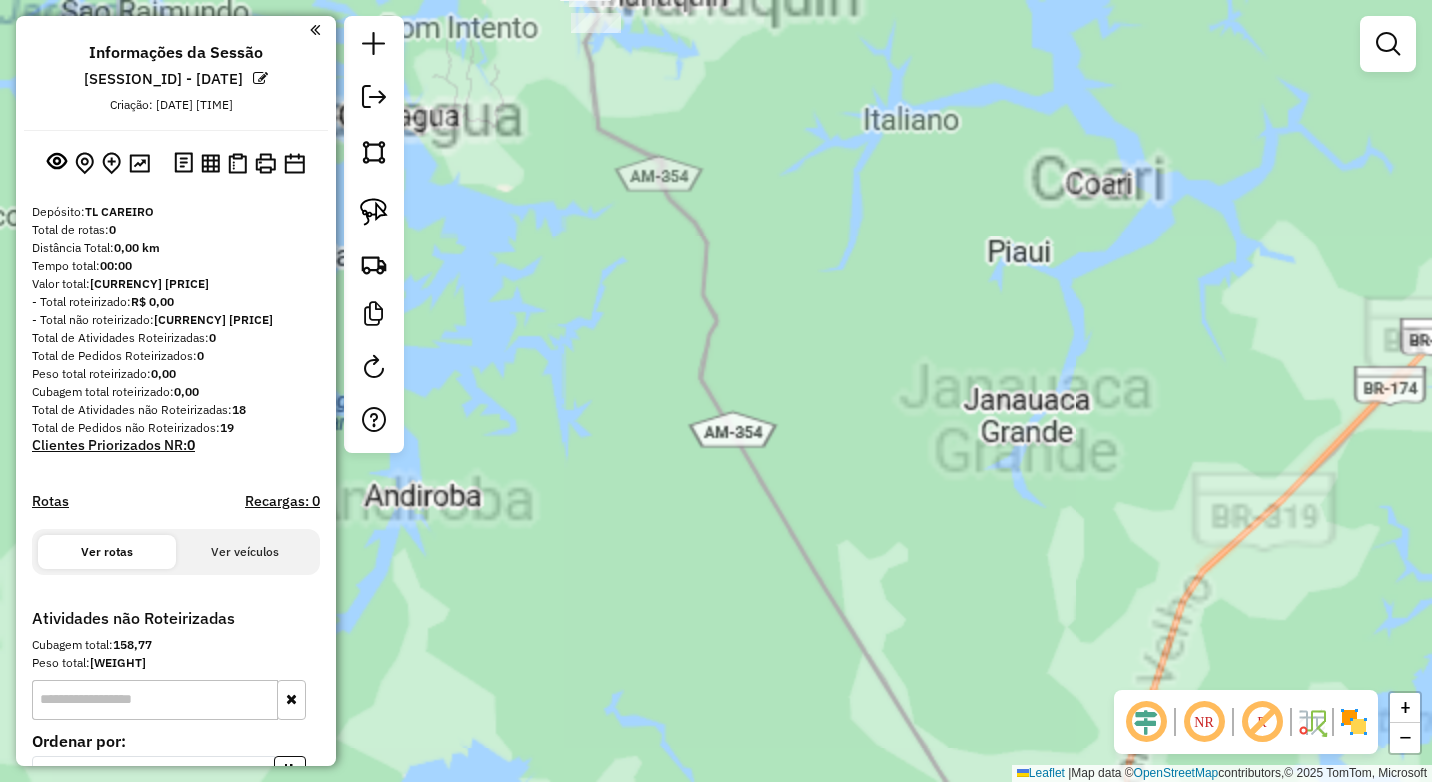 drag, startPoint x: 660, startPoint y: 296, endPoint x: 917, endPoint y: 547, distance: 359.2353 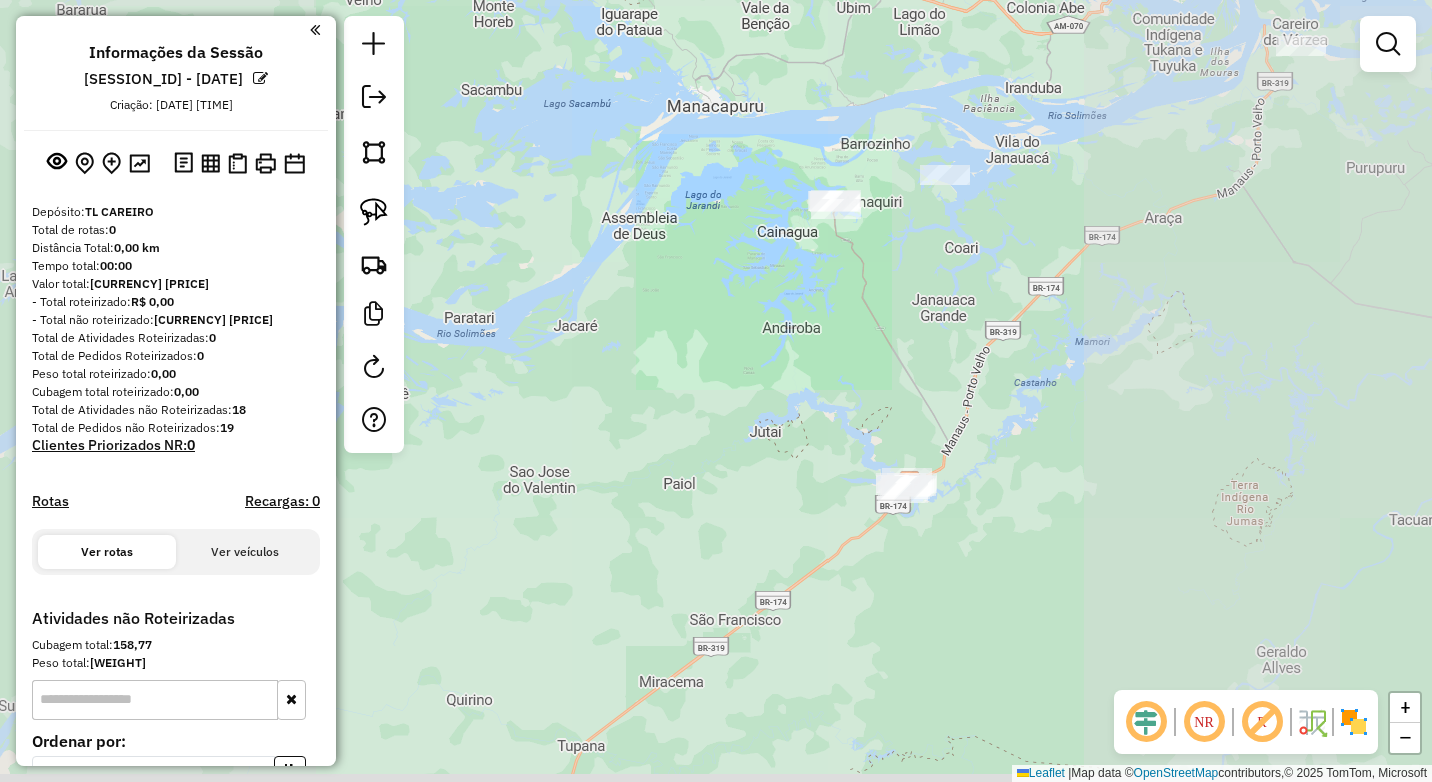 drag, startPoint x: 1009, startPoint y: 544, endPoint x: 899, endPoint y: 413, distance: 171.05847 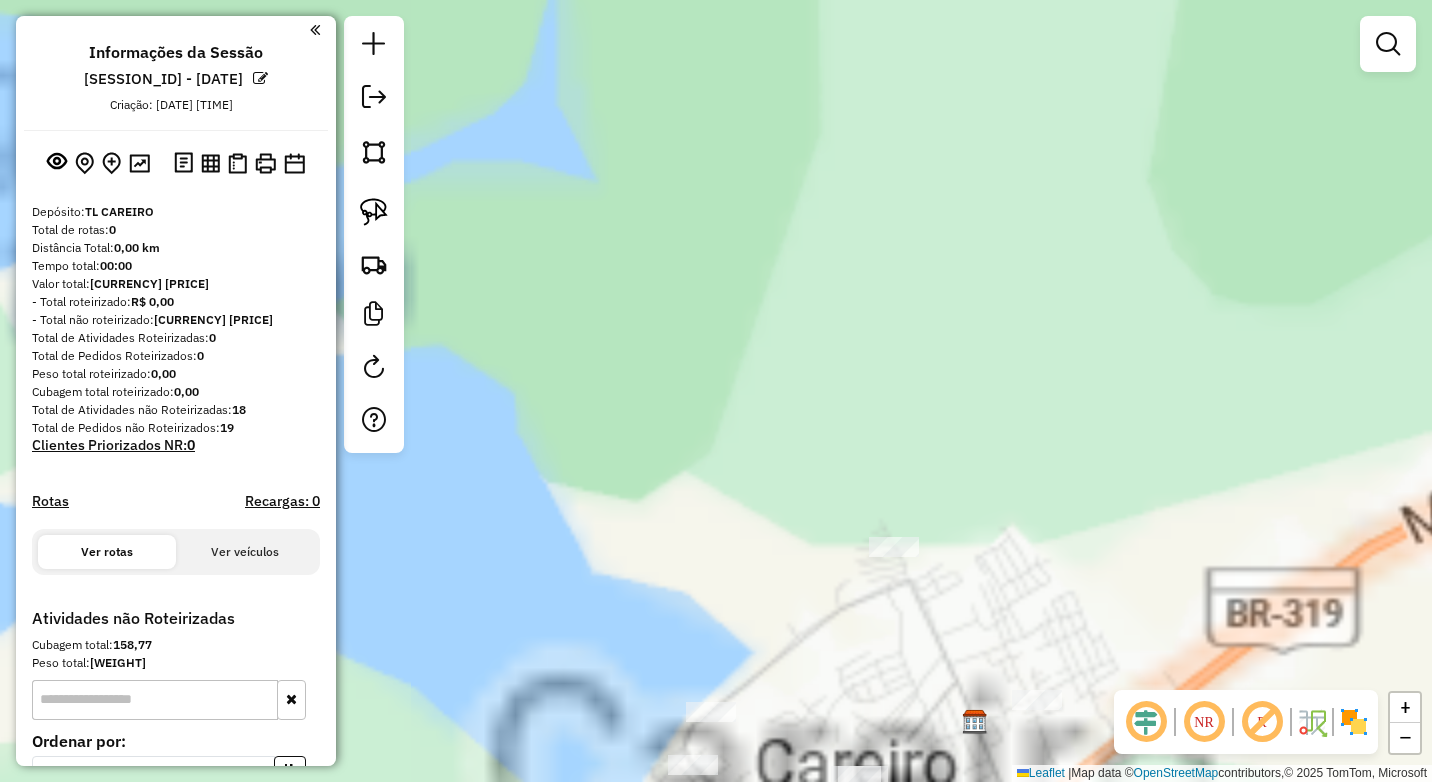 drag, startPoint x: 917, startPoint y: 392, endPoint x: 1059, endPoint y: 107, distance: 318.41638 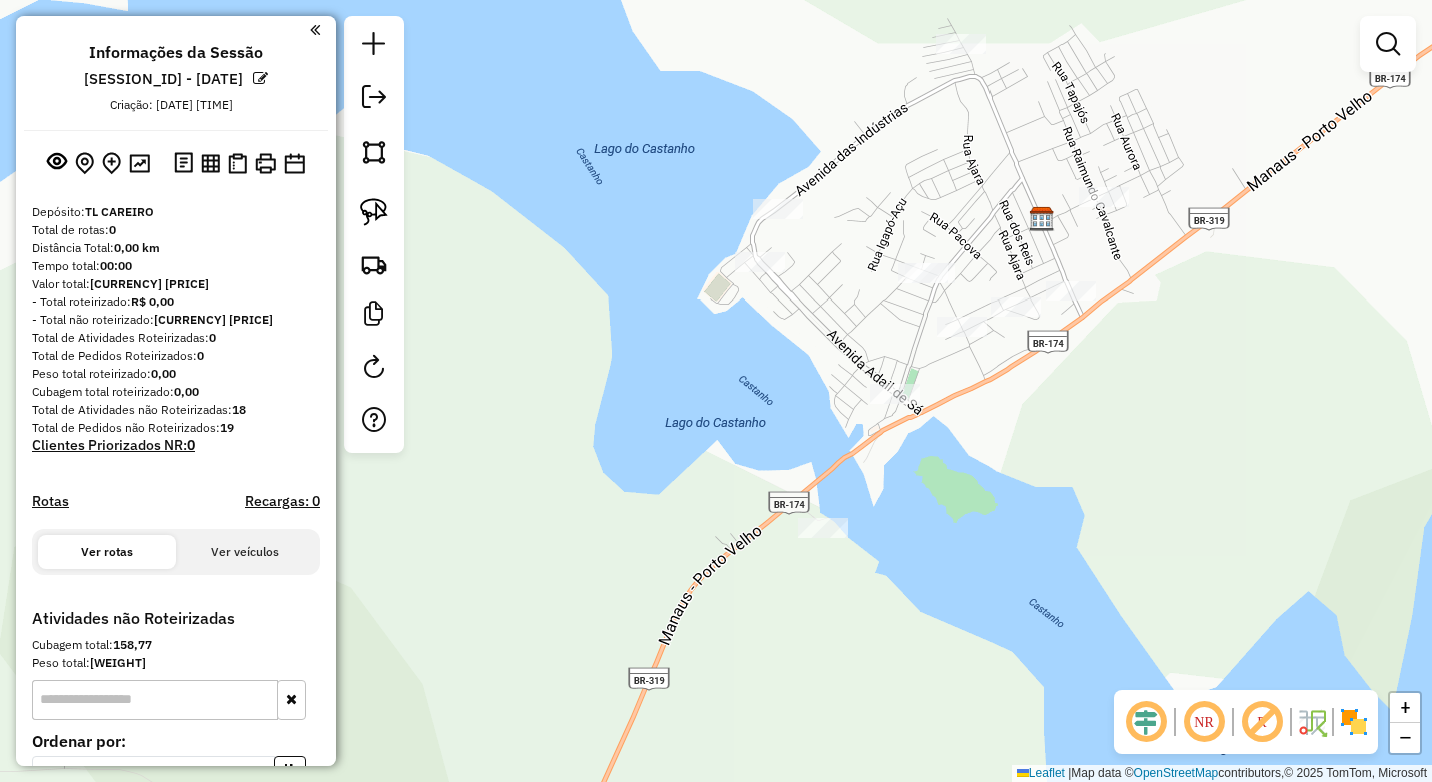 drag, startPoint x: 1169, startPoint y: 307, endPoint x: 1167, endPoint y: 144, distance: 163.01227 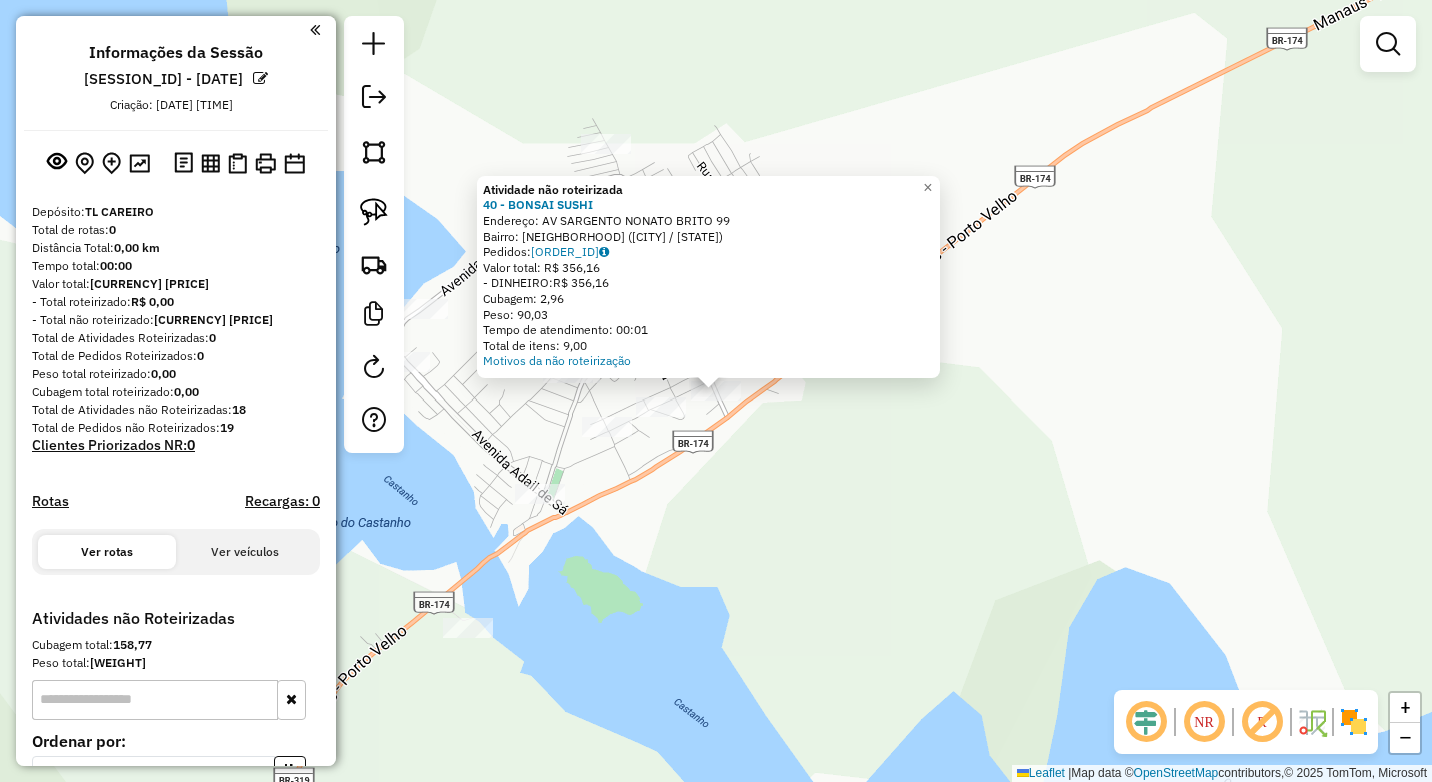 click on "Atividade não roteirizada [CODE] - [MERCHANT_NAME]  Endereço:  [STREET_NAME] [NUMBER]   Bairro: [NEIGHBORHOOD] ([CITY] / [STATE])   Pedidos:  [ORDER_ID]   Valor total: [CURRENCY] [PRICE]   - [PAYMENT_METHOD]:  [CURRENCY] [PRICE]   Cubagem: [CUBAGE]   Peso: [WEIGHT]   Tempo de atendimento: [TIME]   Total de itens: [NUMBER]  Motivos da não roteirização × Janela de atendimento Grade de atendimento Capacidade Transportadoras Veículos Cliente Pedidos  Rotas Selecione os dias de semana para filtrar as janelas de atendimento  Seg   Ter   Qua   Qui   Sex   Sáb   Dom  Informe o período da janela de atendimento: De: Até:  Filtrar exatamente a janela do cliente  Considerar janela de atendimento padrão  Selecione os dias de semana para filtrar as grades de atendimento  Seg   Ter   Qua   Qui   Sex   Sáb   Dom   Considerar clientes sem dia de atendimento cadastrado  Clientes fora do dia de atendimento selecionado Filtrar as atividades entre os valores definidos abaixo:  Peso mínimo:   Peso máximo:   Cubagem mínima:   Cubagem máxima:   De:   Até:   De:" 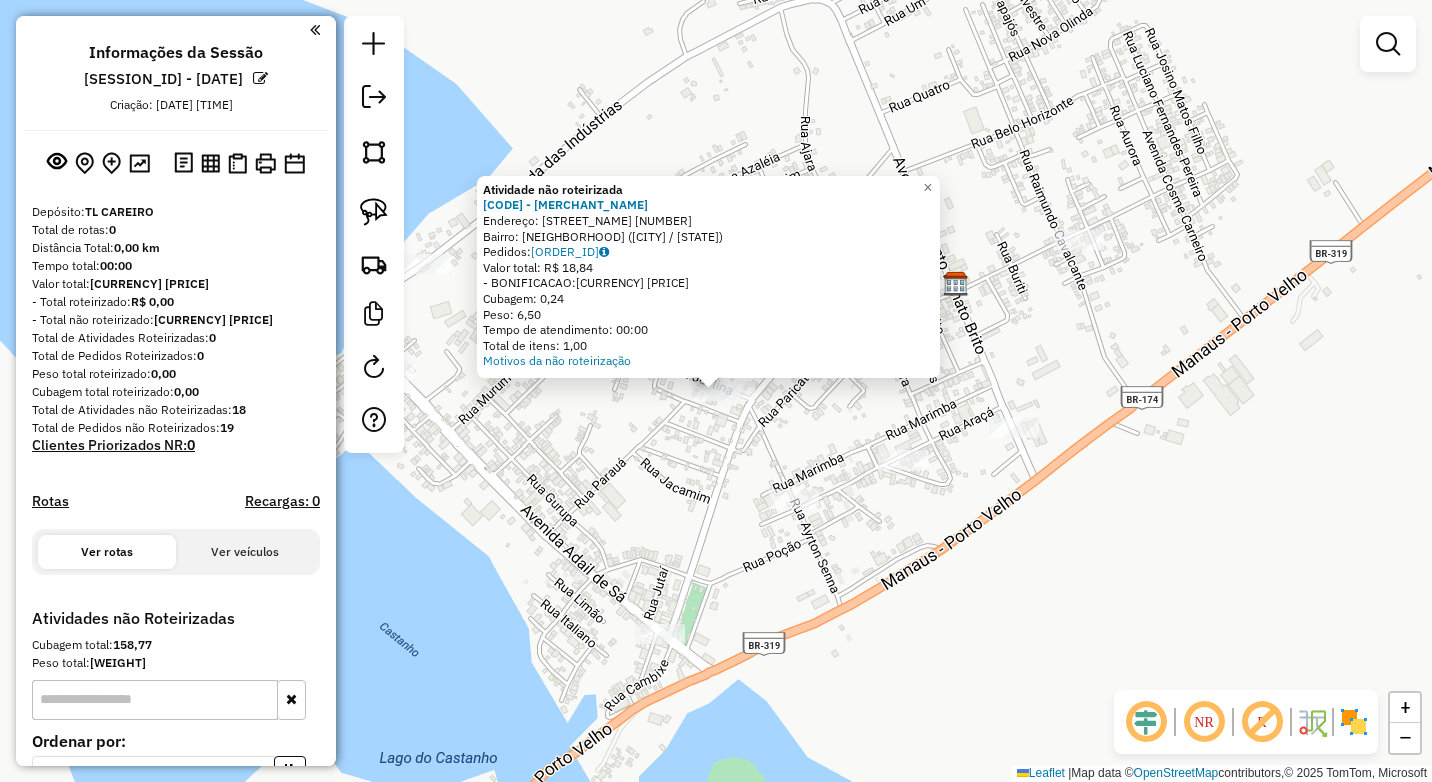 click on "Atividade não roteirizada [CODE] - [MERCHANT_NAME]  Endereço:  [STREET_NAME] [NUMBER]   Bairro: [NEIGHBORHOOD] ([CITY] / [STATE])   Pedidos:  [ORDER_ID]   Valor total: [CURRENCY] [PRICE]   - [ITEM_NAME]:  [CURRENCY] [PRICE]   Cubagem: [CUBAGE]   Peso: [WEIGHT]   Tempo de atendimento: [TIME]   Total de itens: [NUMBER]  Motivos da não roteirização × Janela de atendimento Grade de atendimento Capacidade Transportadoras Veículos Cliente Pedidos  Rotas Selecione os dias de semana para filtrar as janelas de atendimento  Seg   Ter   Qua   Qui   Sex   Sáb   Dom  Informe o período da janela de atendimento: De: Até:  Filtrar exatamente a janela do cliente  Considerar janela de atendimento padrão  Selecione os dias de semana para filtrar as grades de atendimento  Seg   Ter   Qua   Qui   Sex   Sáb   Dom   Considerar clientes sem dia de atendimento cadastrado  Clientes fora do dia de atendimento selecionado Filtrar as atividades entre os valores definidos abaixo:  Peso mínimo:   Peso máximo:   Cubagem mínima:   Cubagem máxima:   De:   Até:   De:   Até:  Nome:" 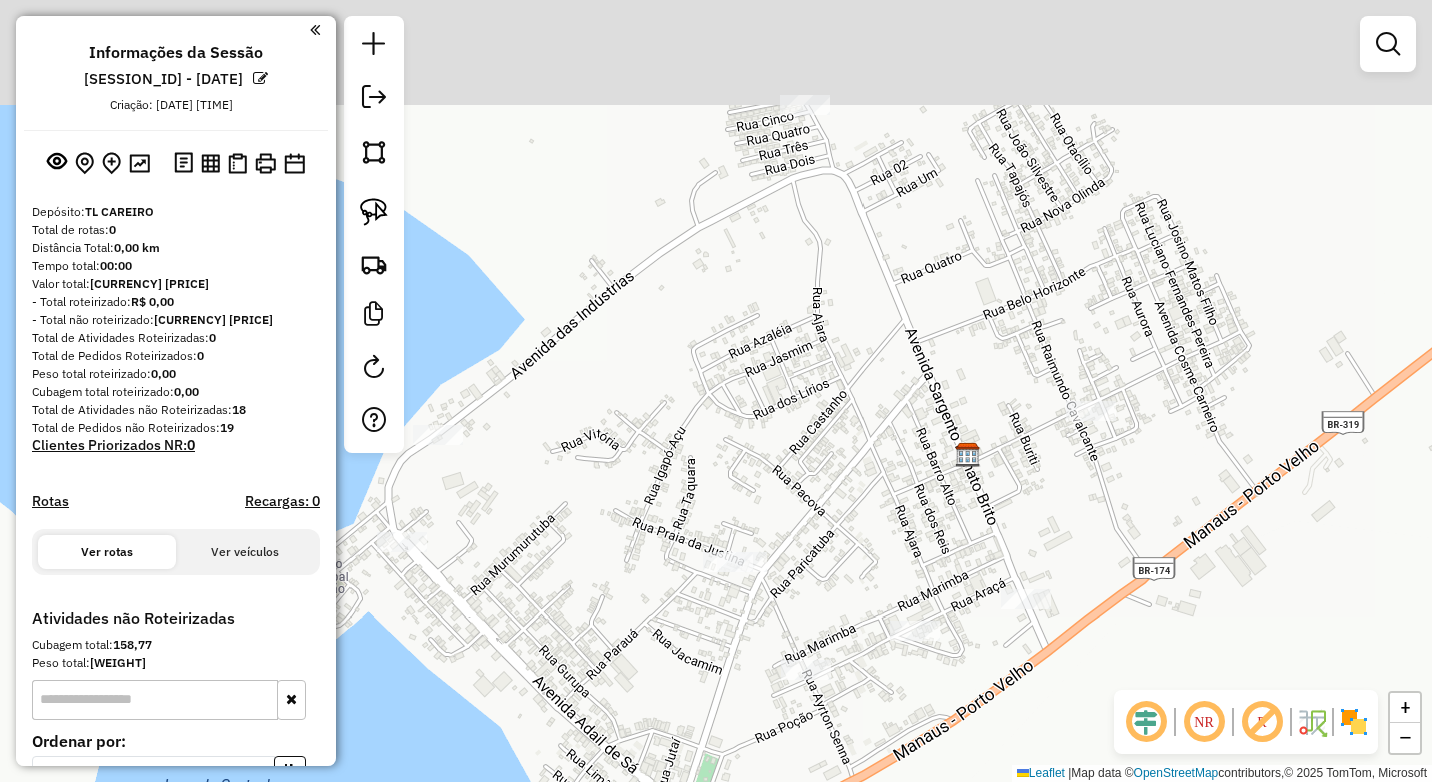drag, startPoint x: 1136, startPoint y: 343, endPoint x: 1108, endPoint y: 411, distance: 73.53911 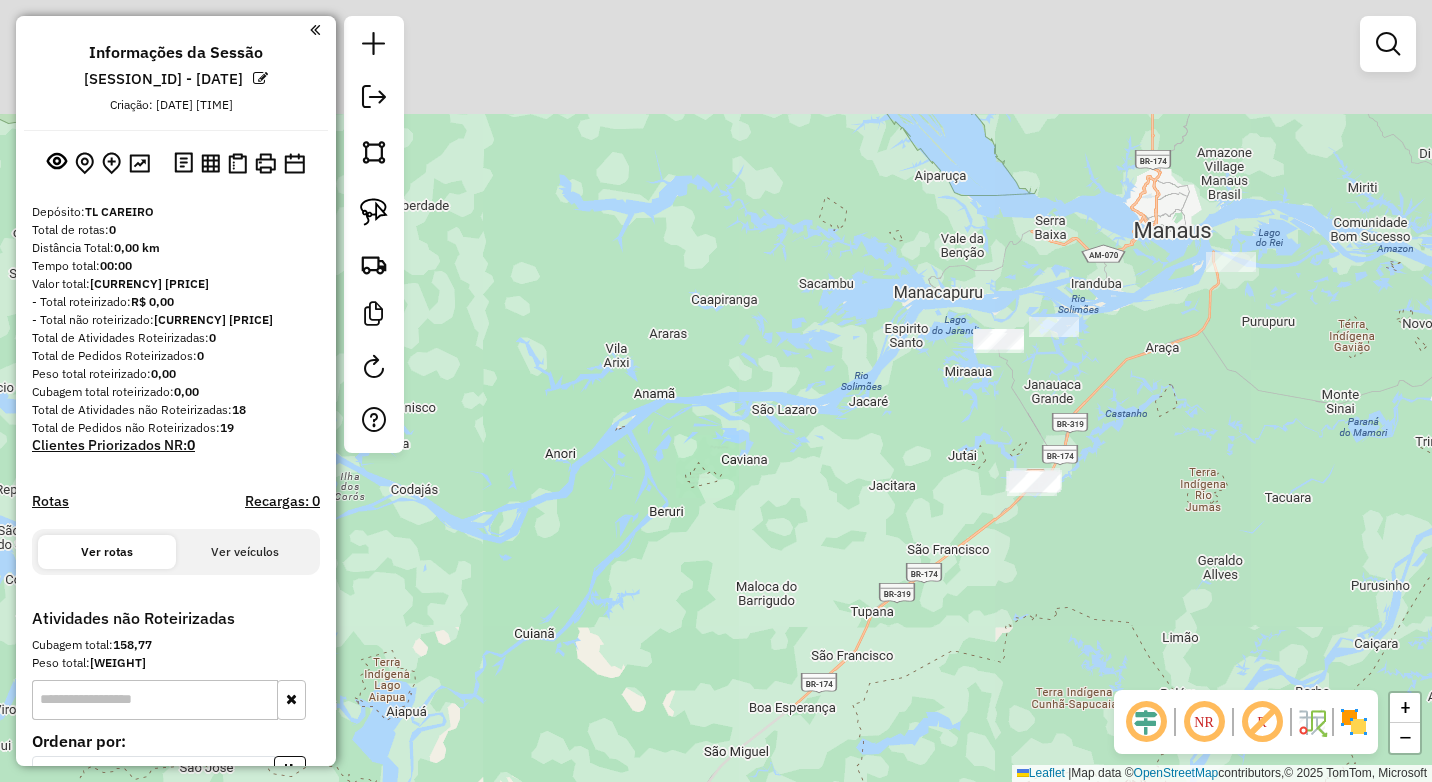 drag, startPoint x: 1051, startPoint y: 521, endPoint x: 1017, endPoint y: 527, distance: 34.525352 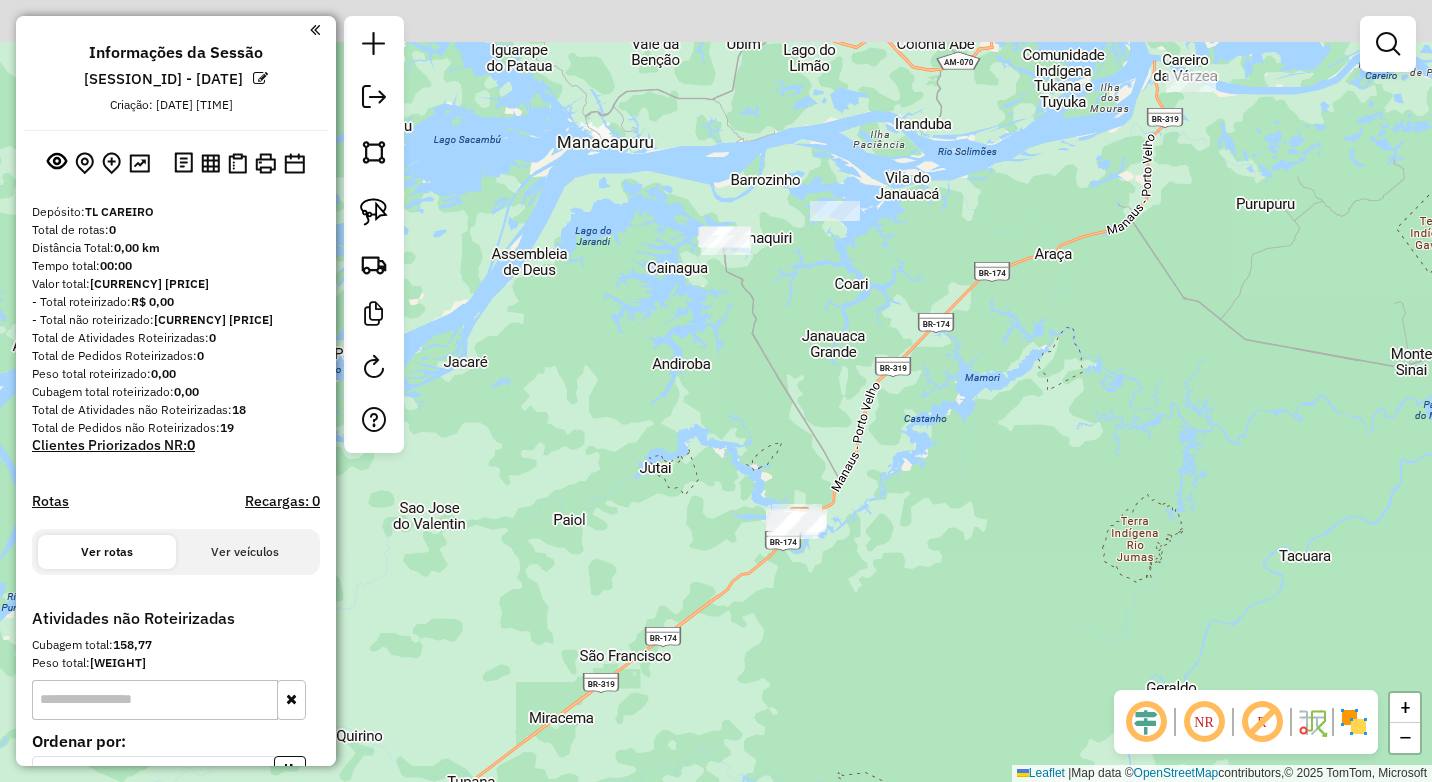 drag, startPoint x: 1267, startPoint y: 255, endPoint x: 852, endPoint y: 475, distance: 469.70737 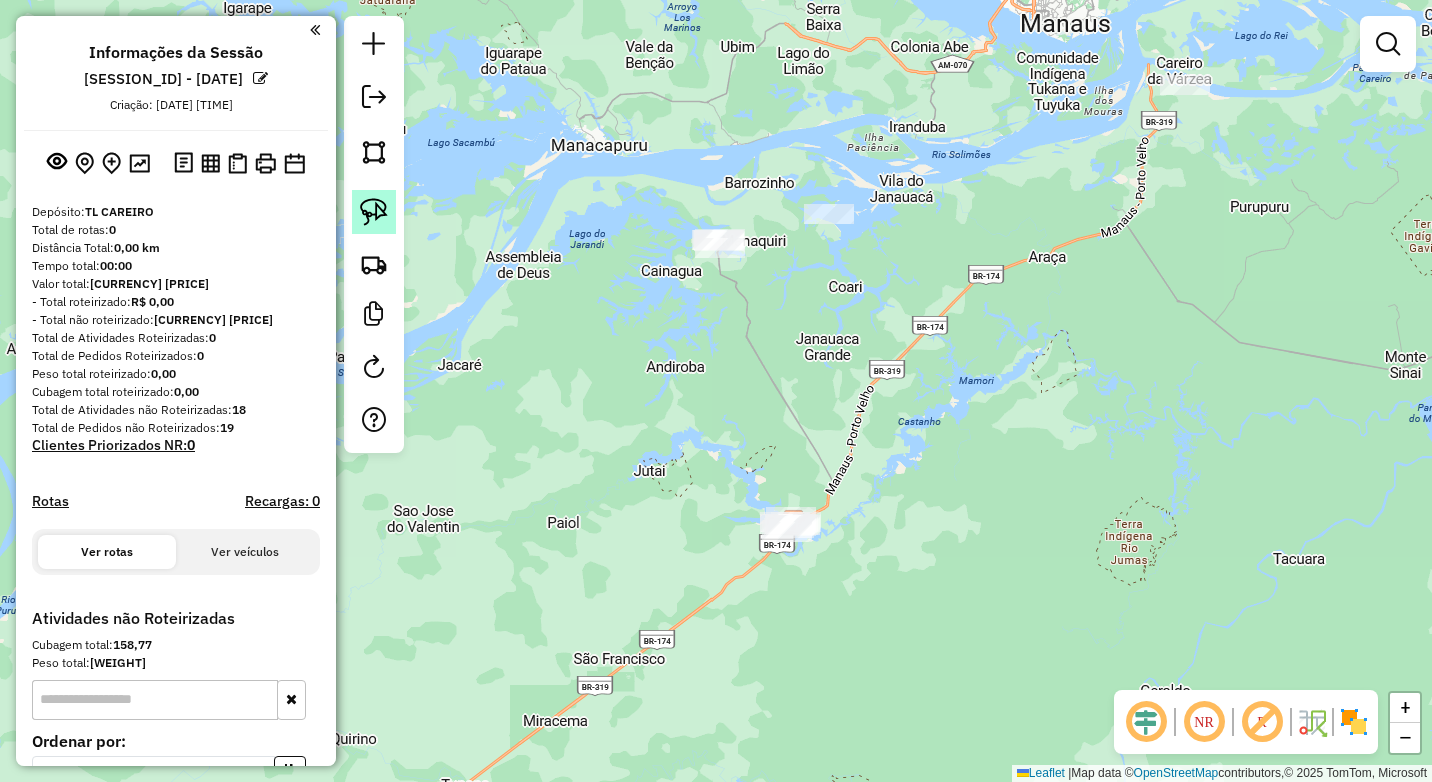 click 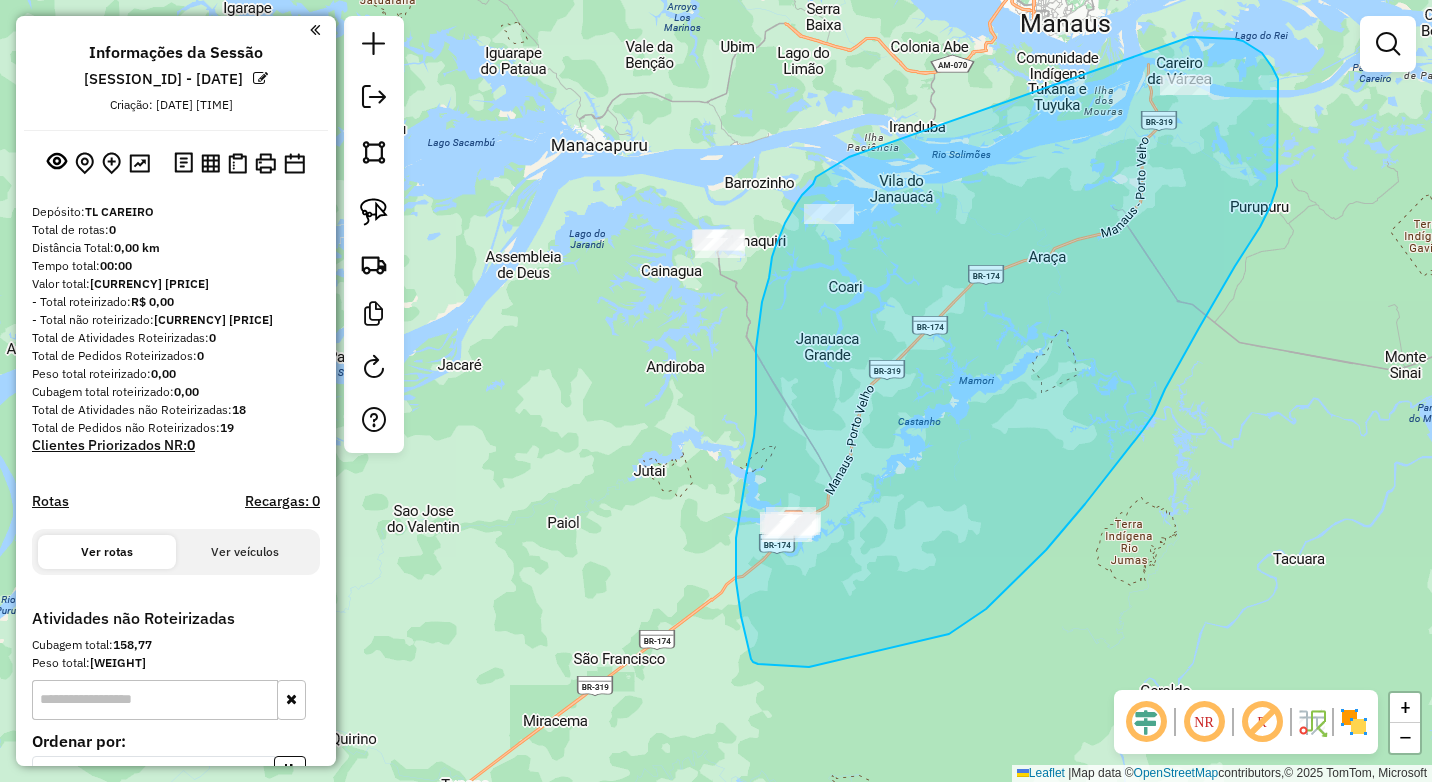 drag, startPoint x: 834, startPoint y: 165, endPoint x: 1190, endPoint y: 37, distance: 378.31204 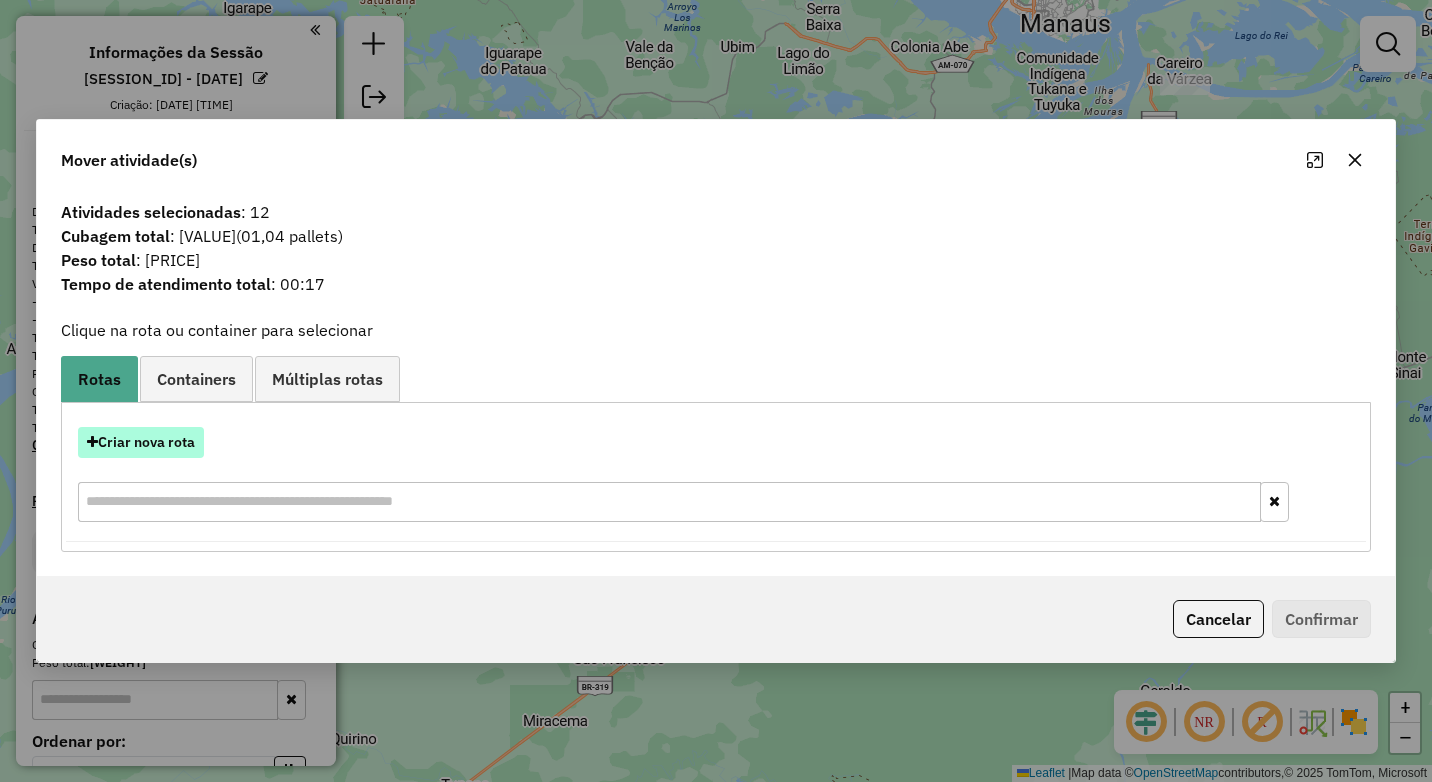 click on "Criar nova rota" at bounding box center [141, 442] 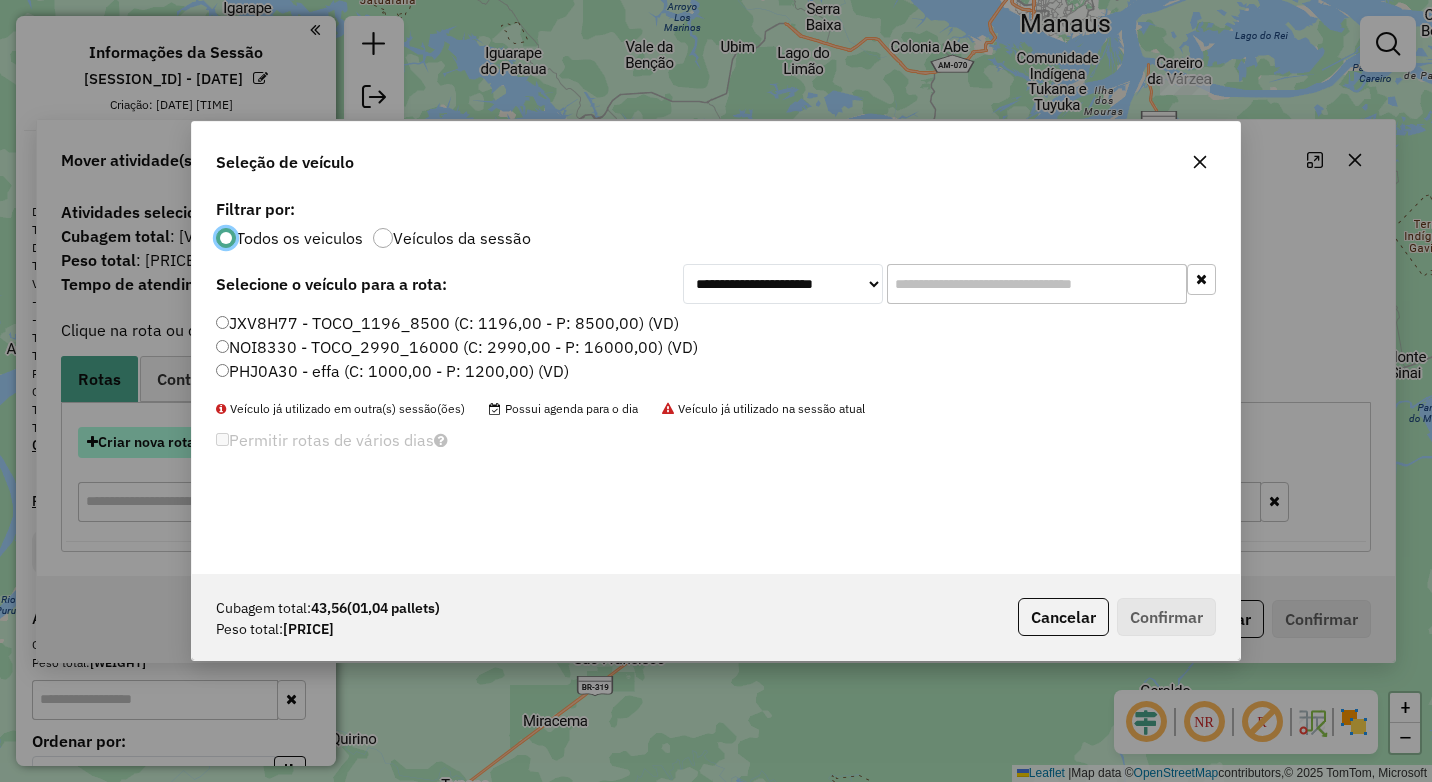 scroll, scrollTop: 11, scrollLeft: 6, axis: both 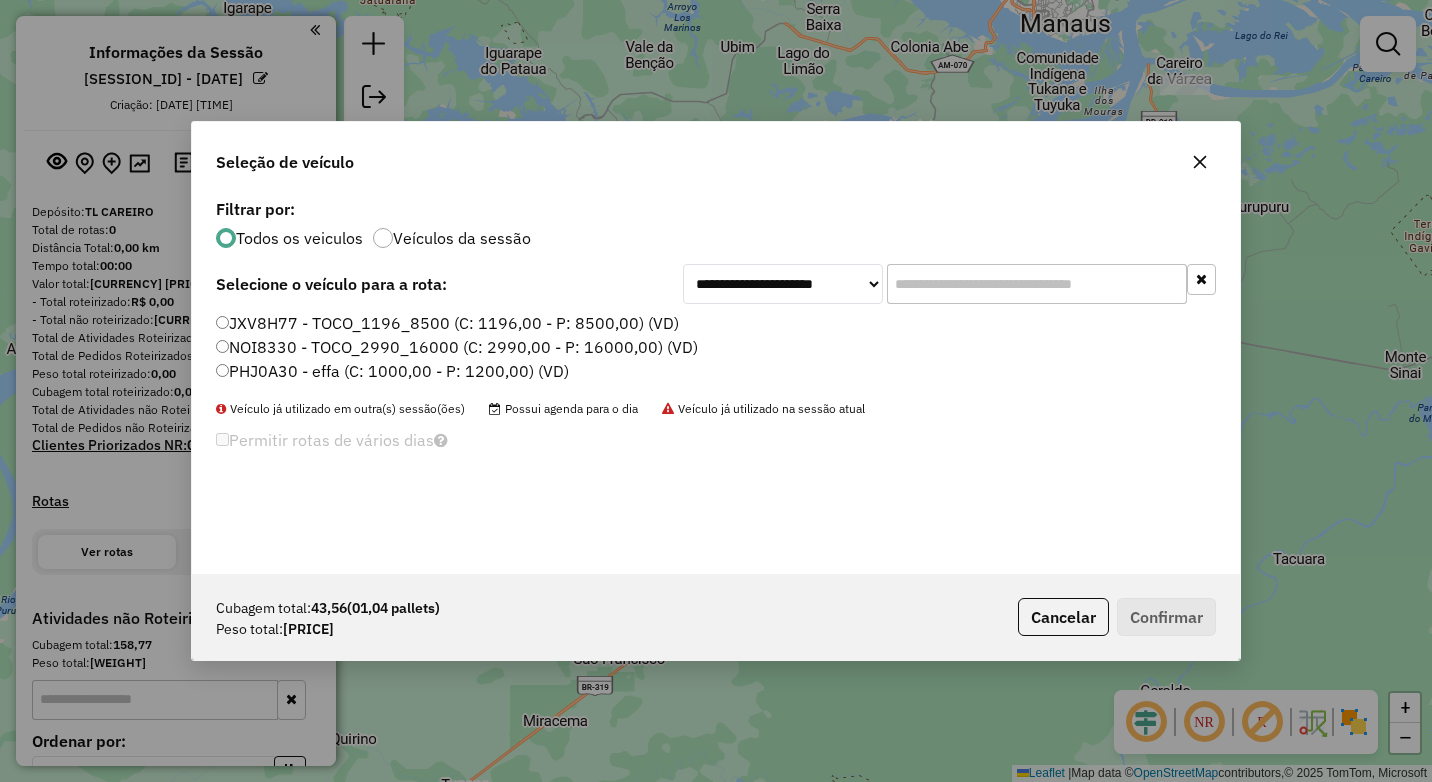 click on "NOI8330 - TOCO_2990_16000 (C: 2990,00 - P: 16000,00) (VD)" 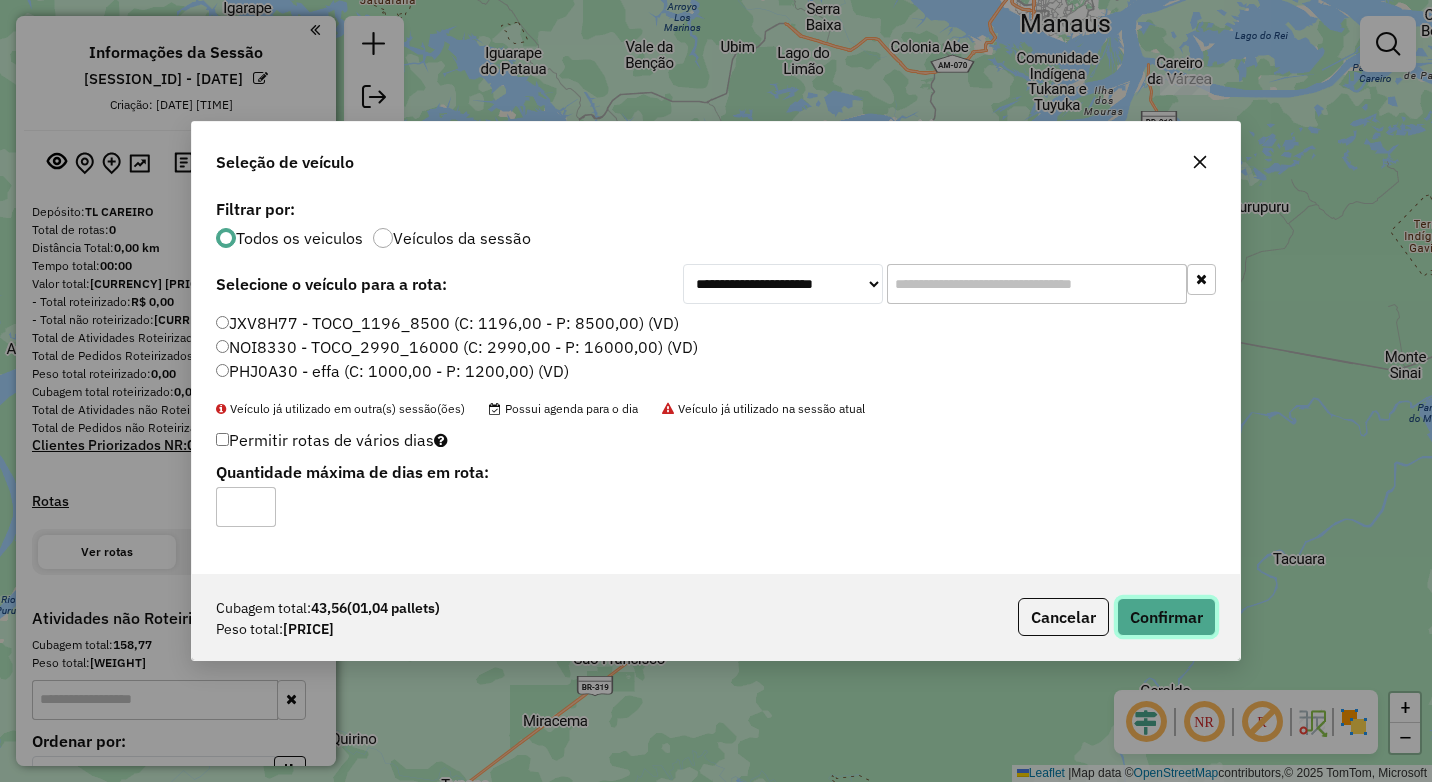 click on "Confirmar" 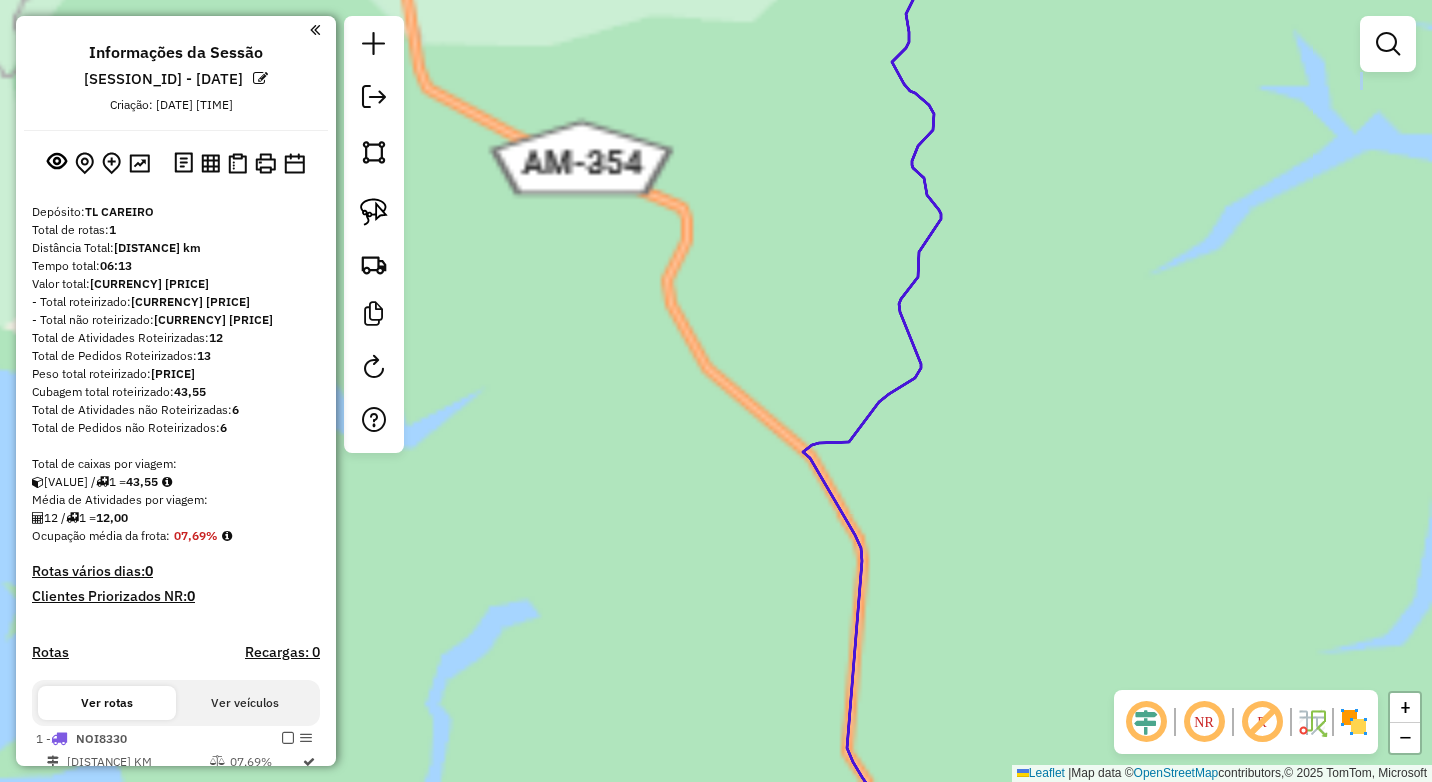 drag, startPoint x: 727, startPoint y: 306, endPoint x: 639, endPoint y: 407, distance: 133.95895 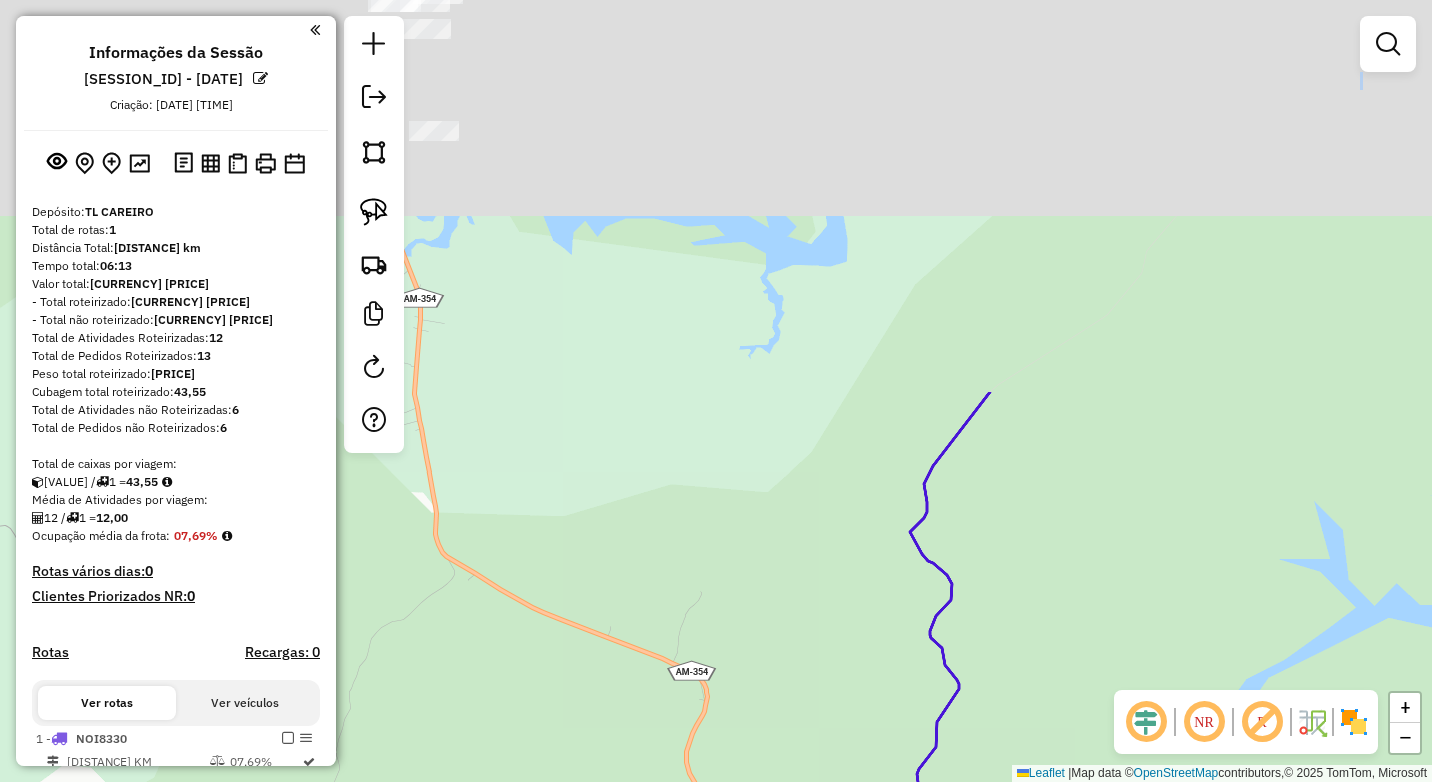 drag, startPoint x: 659, startPoint y: 704, endPoint x: 661, endPoint y: 778, distance: 74.02702 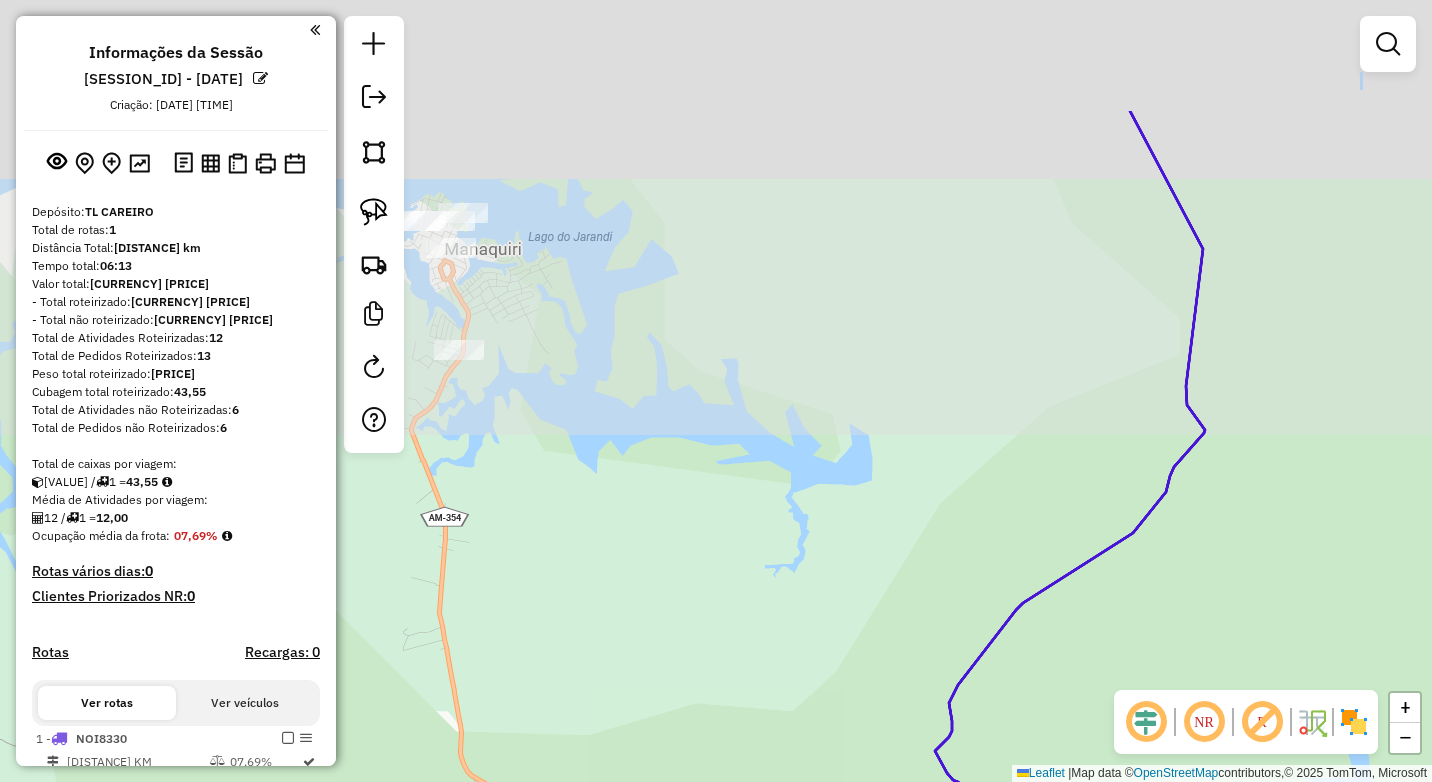 drag, startPoint x: 726, startPoint y: 661, endPoint x: 699, endPoint y: 605, distance: 62.169125 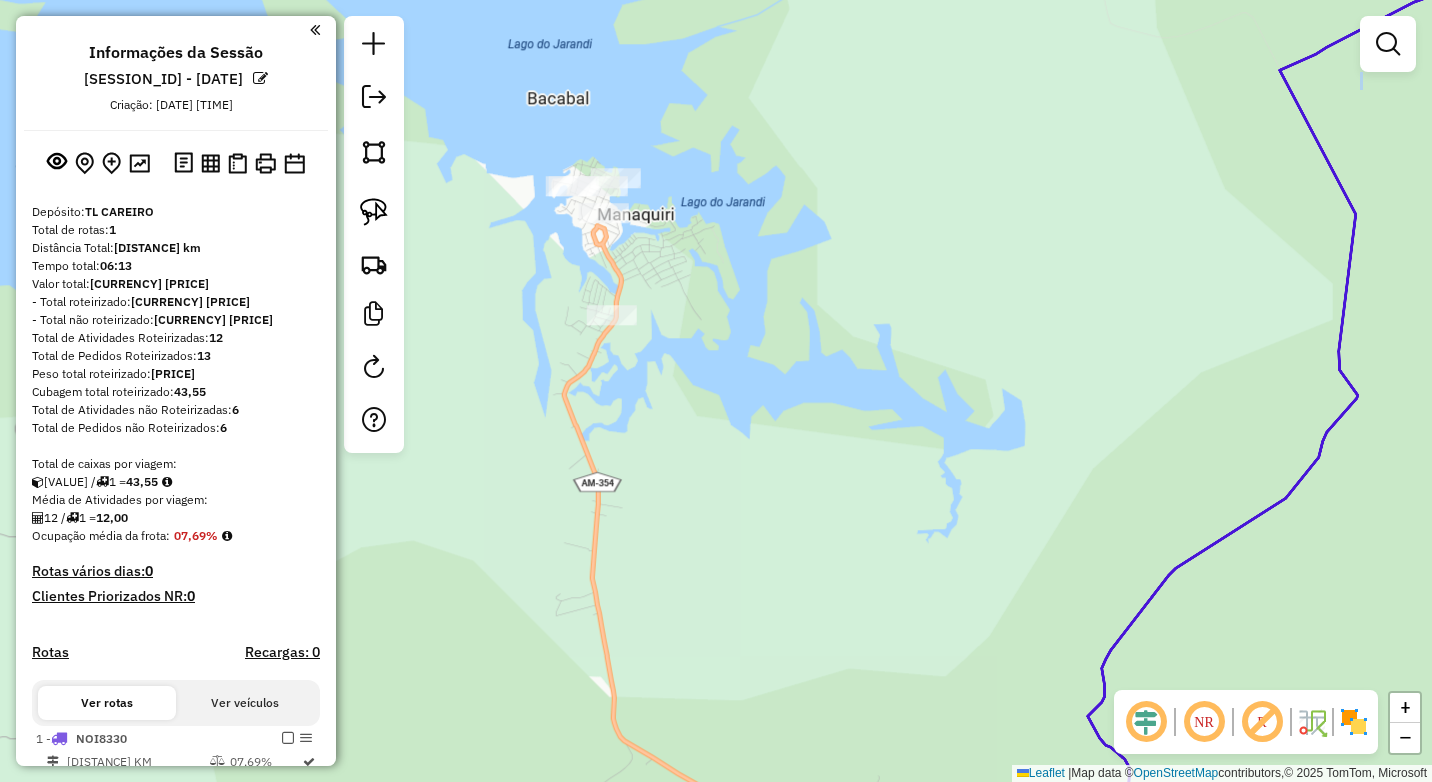 drag, startPoint x: 739, startPoint y: 570, endPoint x: 808, endPoint y: 589, distance: 71.568146 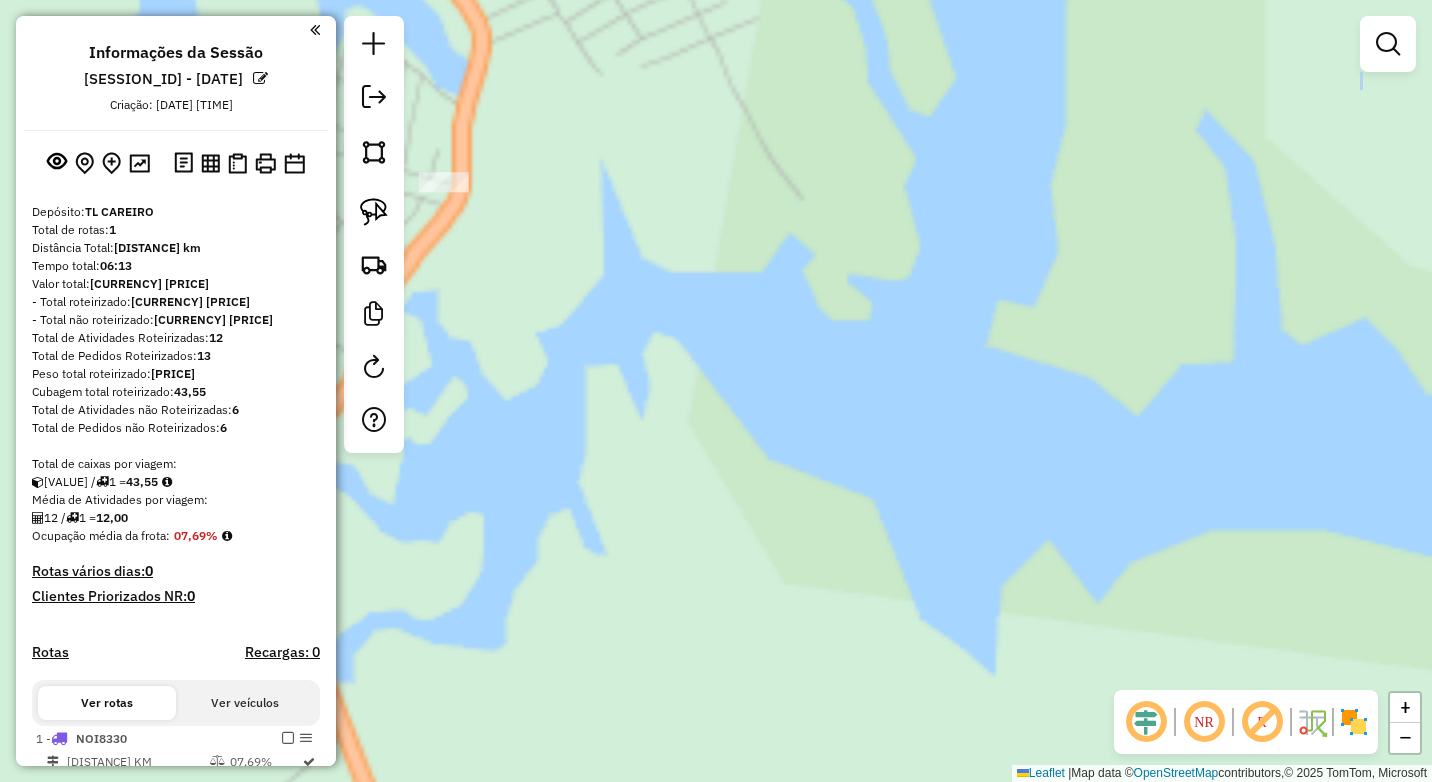 drag, startPoint x: 660, startPoint y: 501, endPoint x: 760, endPoint y: 375, distance: 160.86018 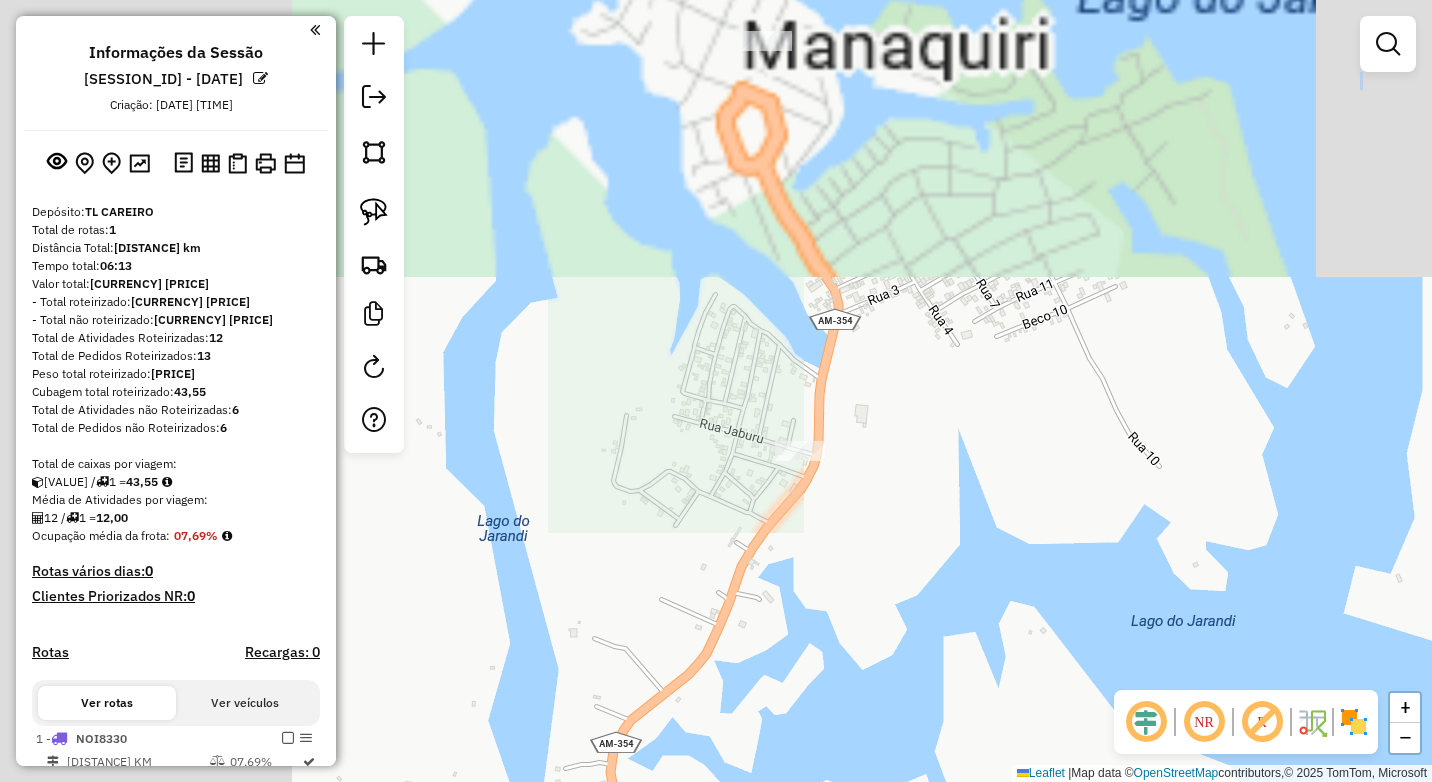 drag, startPoint x: 988, startPoint y: 670, endPoint x: 1012, endPoint y: 636, distance: 41.617306 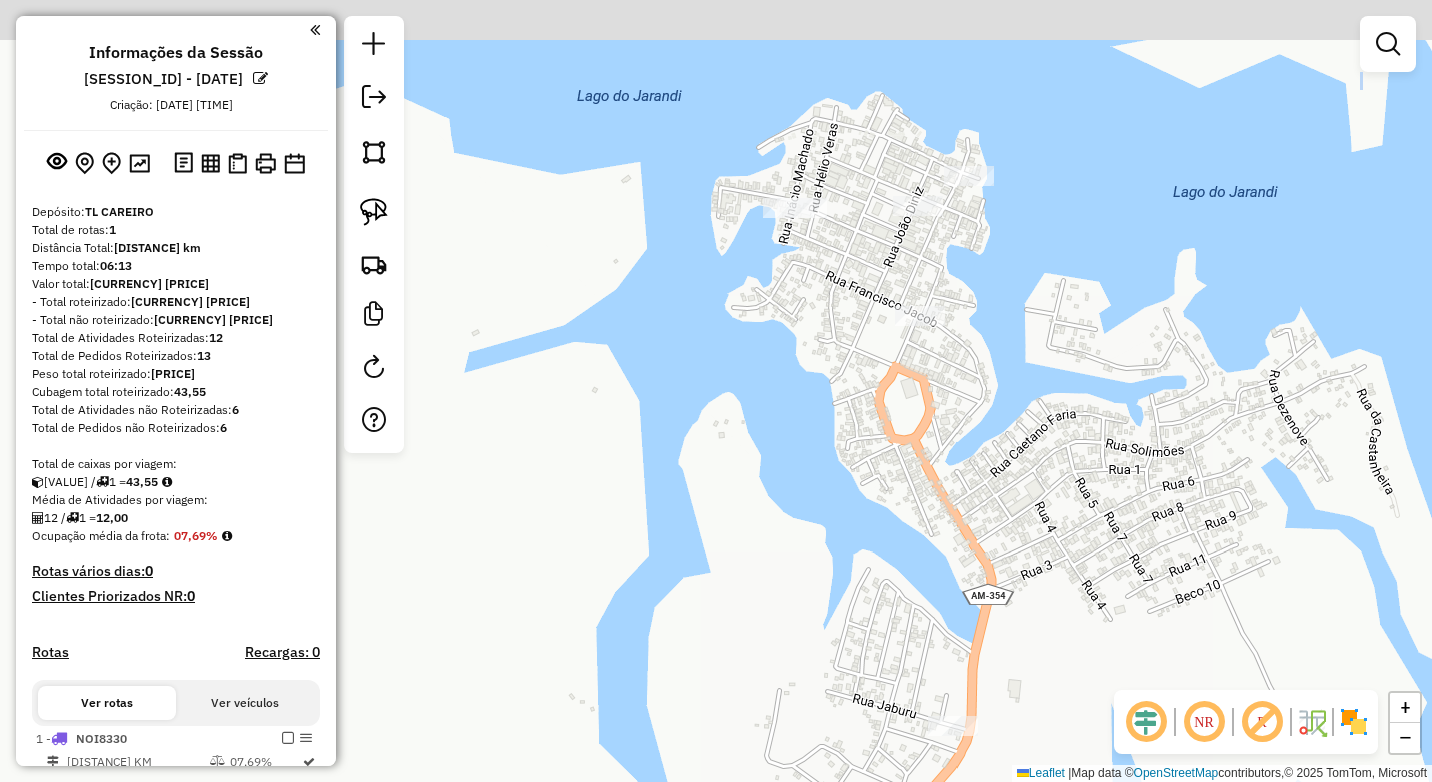 drag, startPoint x: 919, startPoint y: 494, endPoint x: 956, endPoint y: 660, distance: 170.07352 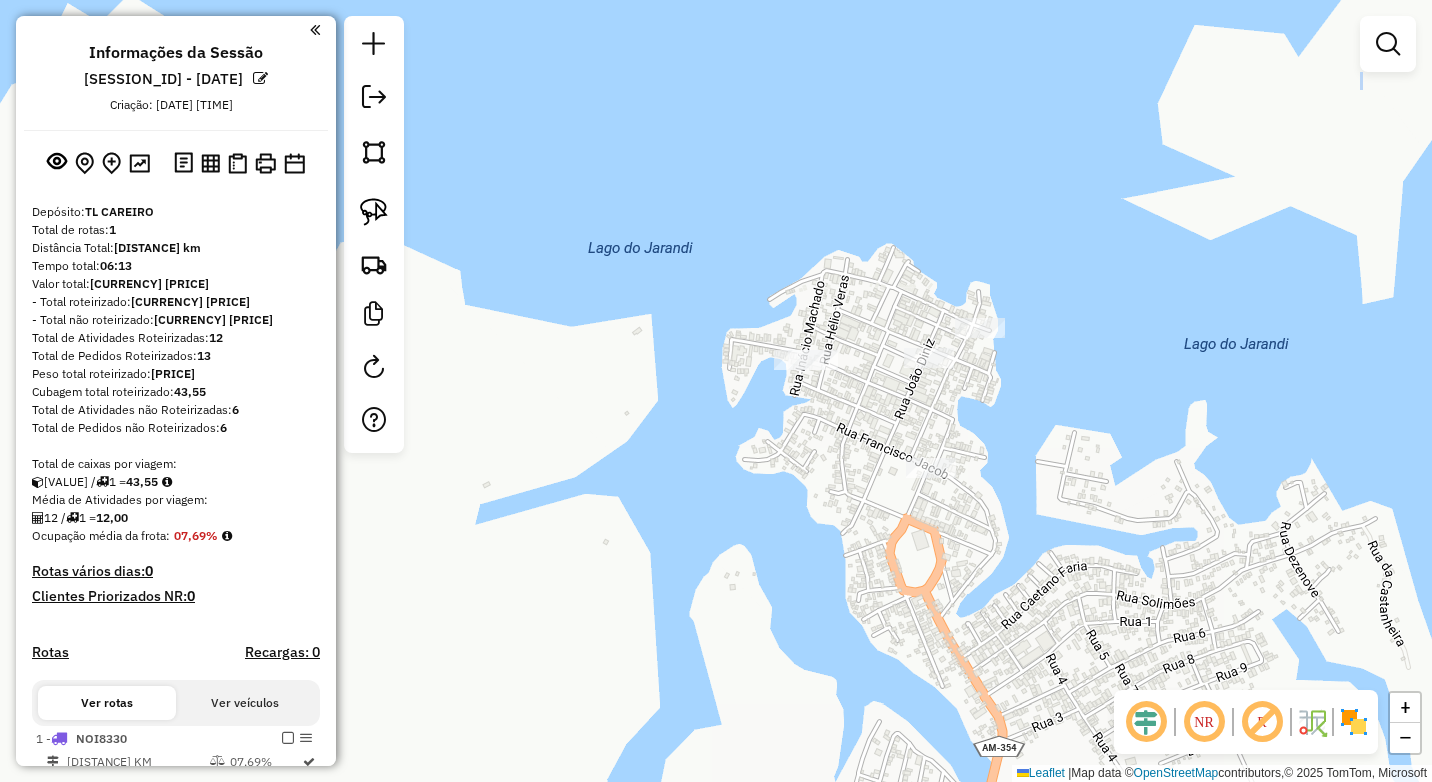 drag, startPoint x: 827, startPoint y: 376, endPoint x: 833, endPoint y: 466, distance: 90.199776 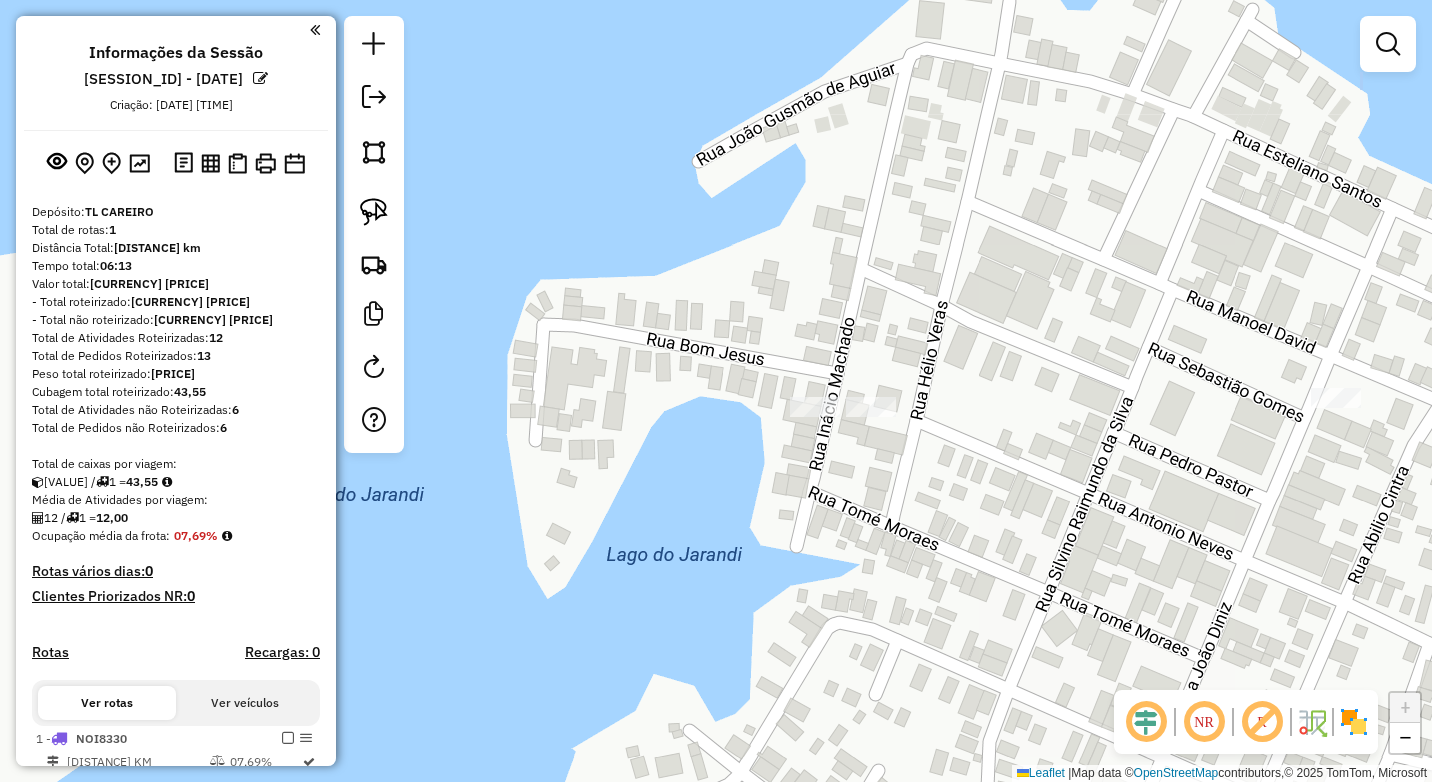 drag, startPoint x: 828, startPoint y: 552, endPoint x: 820, endPoint y: 576, distance: 25.298222 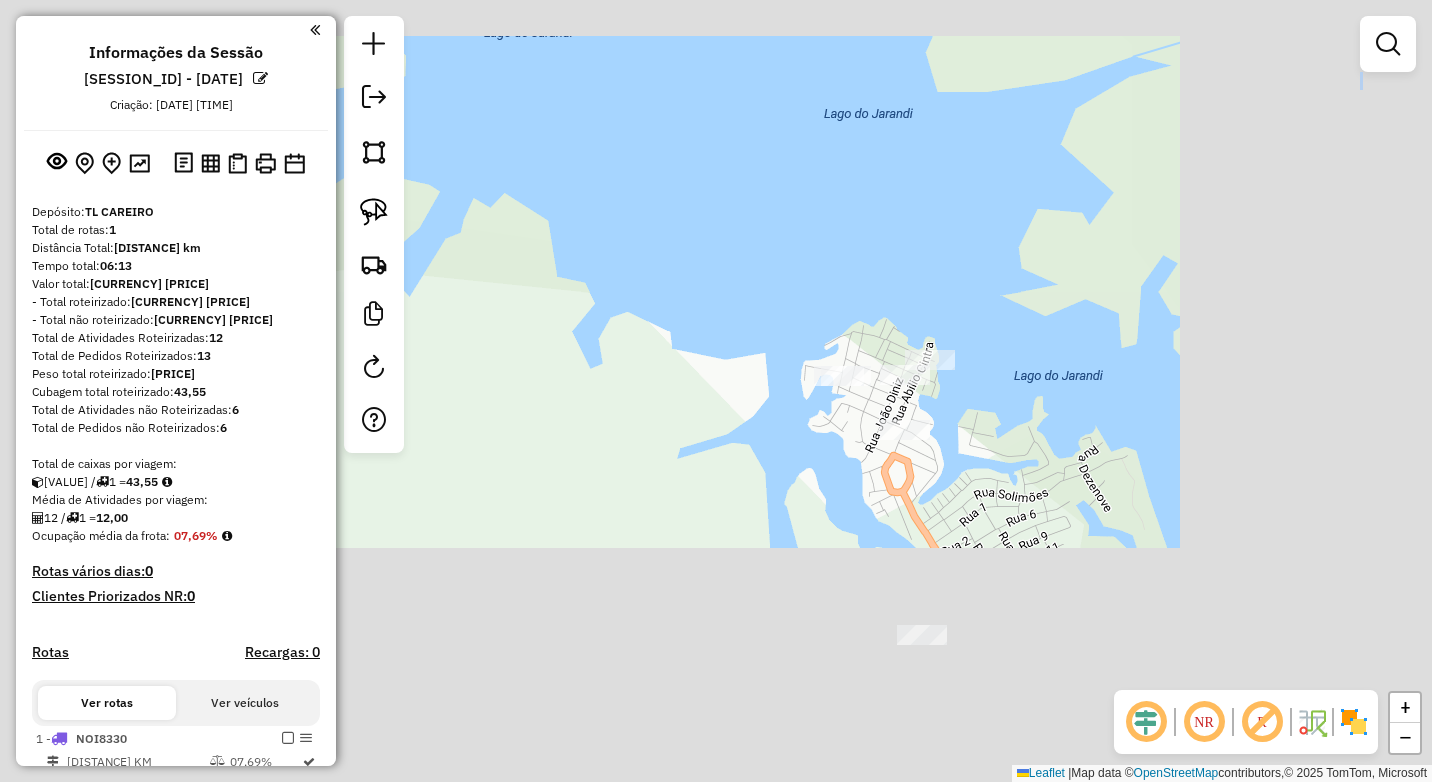 drag, startPoint x: 1167, startPoint y: 519, endPoint x: 1037, endPoint y: 397, distance: 178.28067 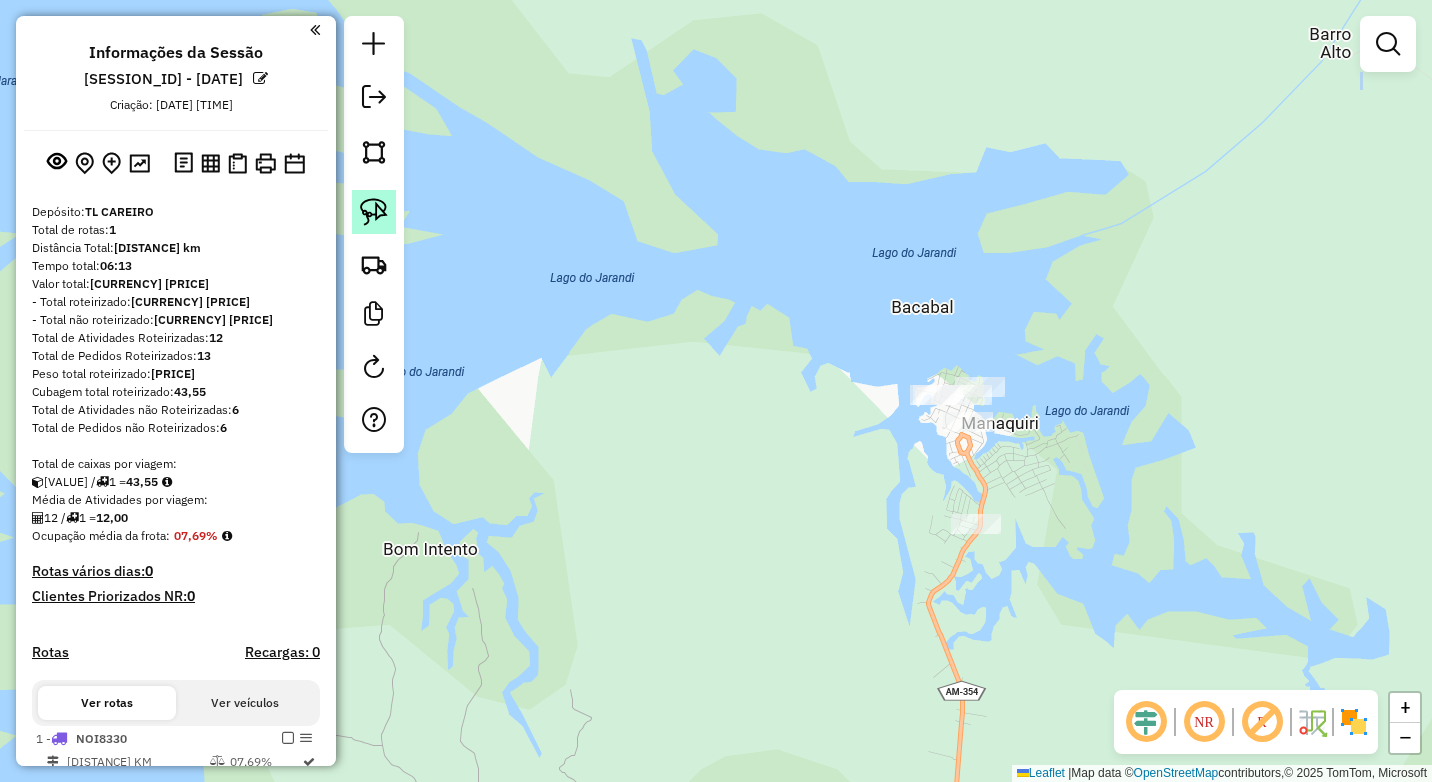 click 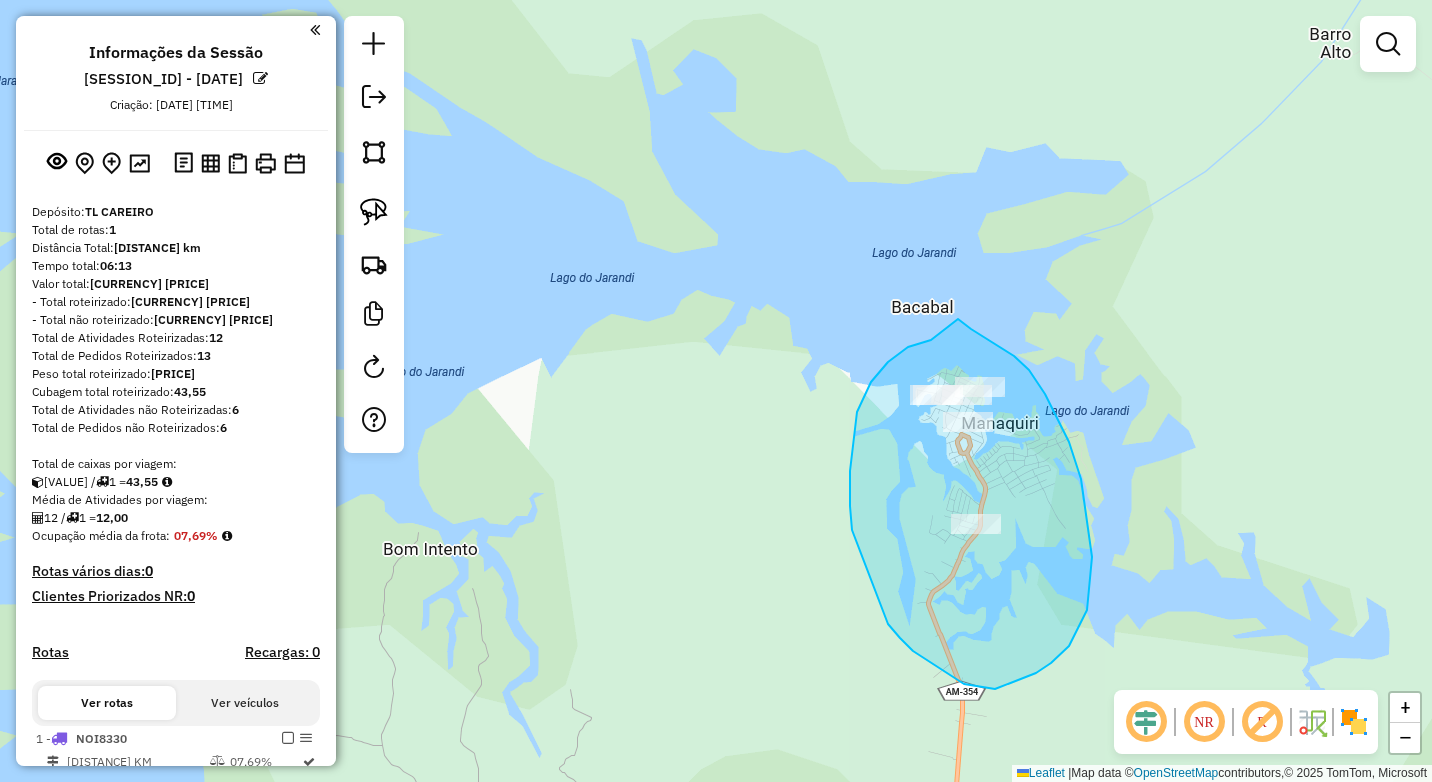 drag, startPoint x: 871, startPoint y: 382, endPoint x: 958, endPoint y: 319, distance: 107.415085 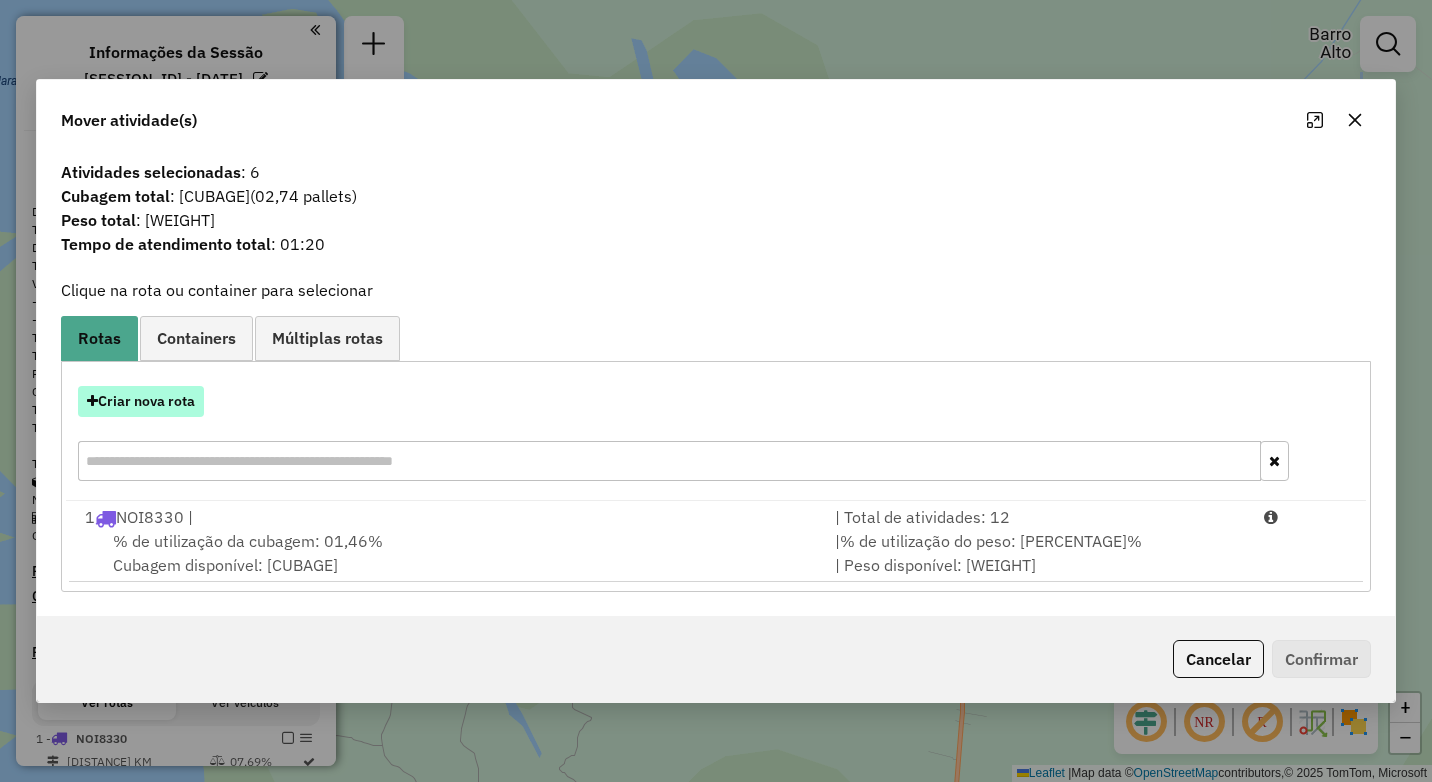 click on "Criar nova rota" at bounding box center (141, 401) 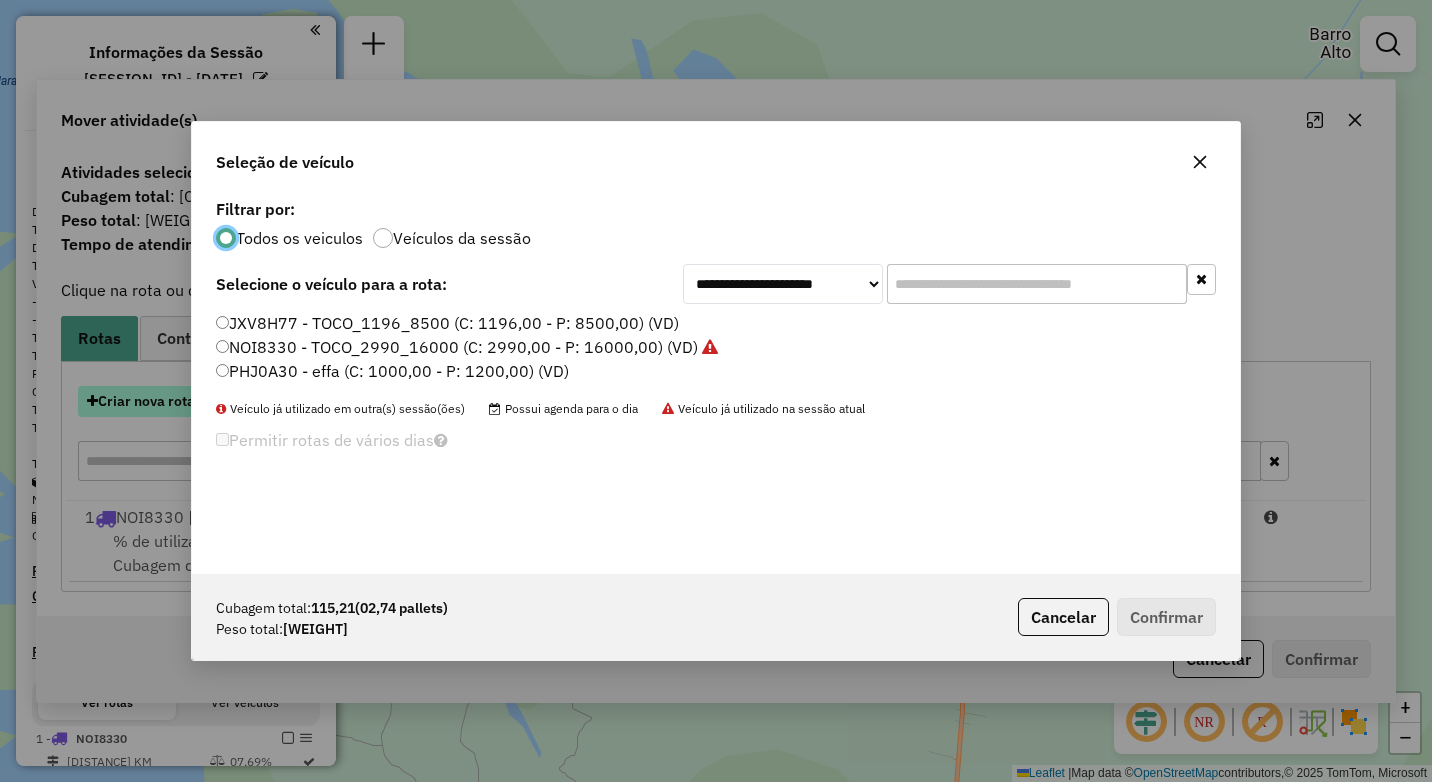 scroll, scrollTop: 11, scrollLeft: 6, axis: both 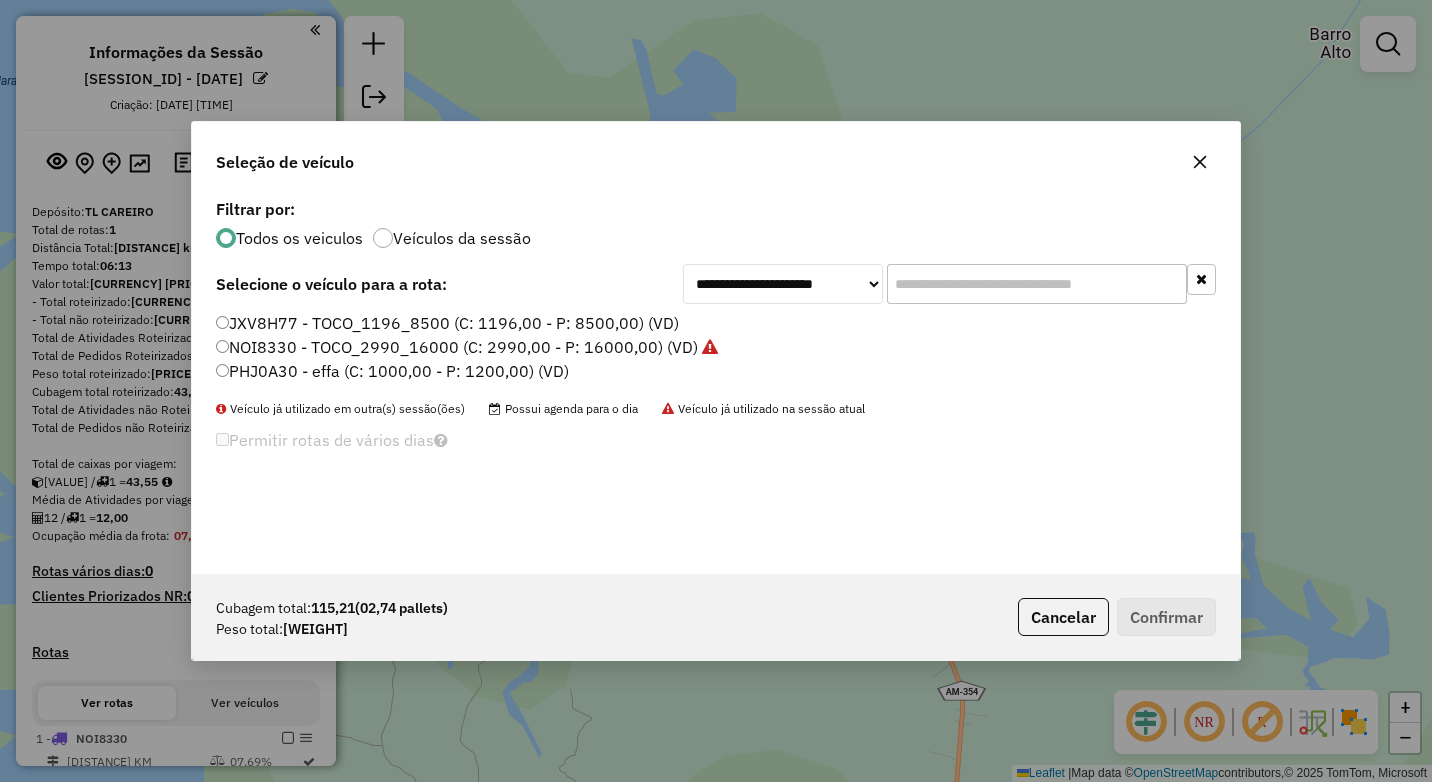 click on "JXV8H77 - TOCO_1196_8500 (C: 1196,00 - P: 8500,00) (VD)" 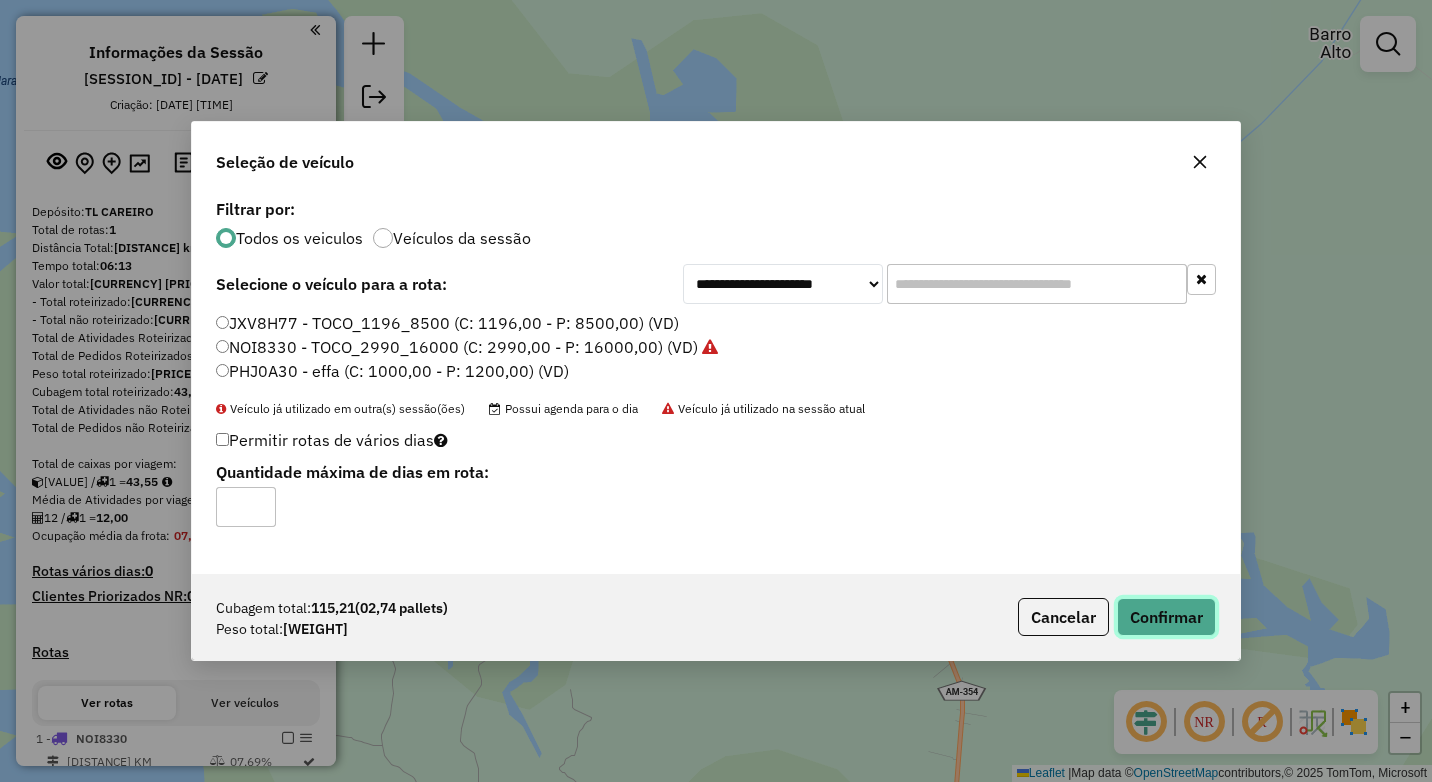 click on "Confirmar" 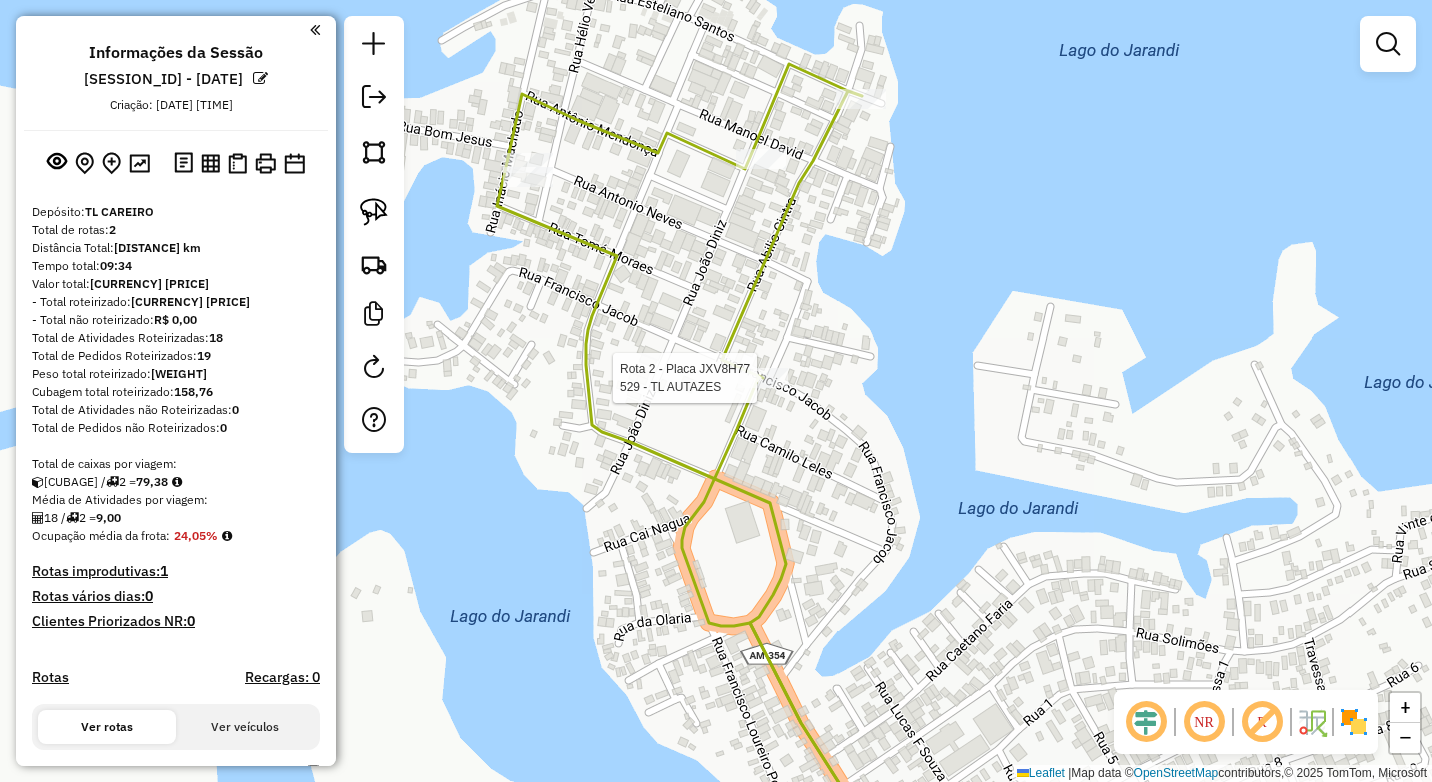 select on "**********" 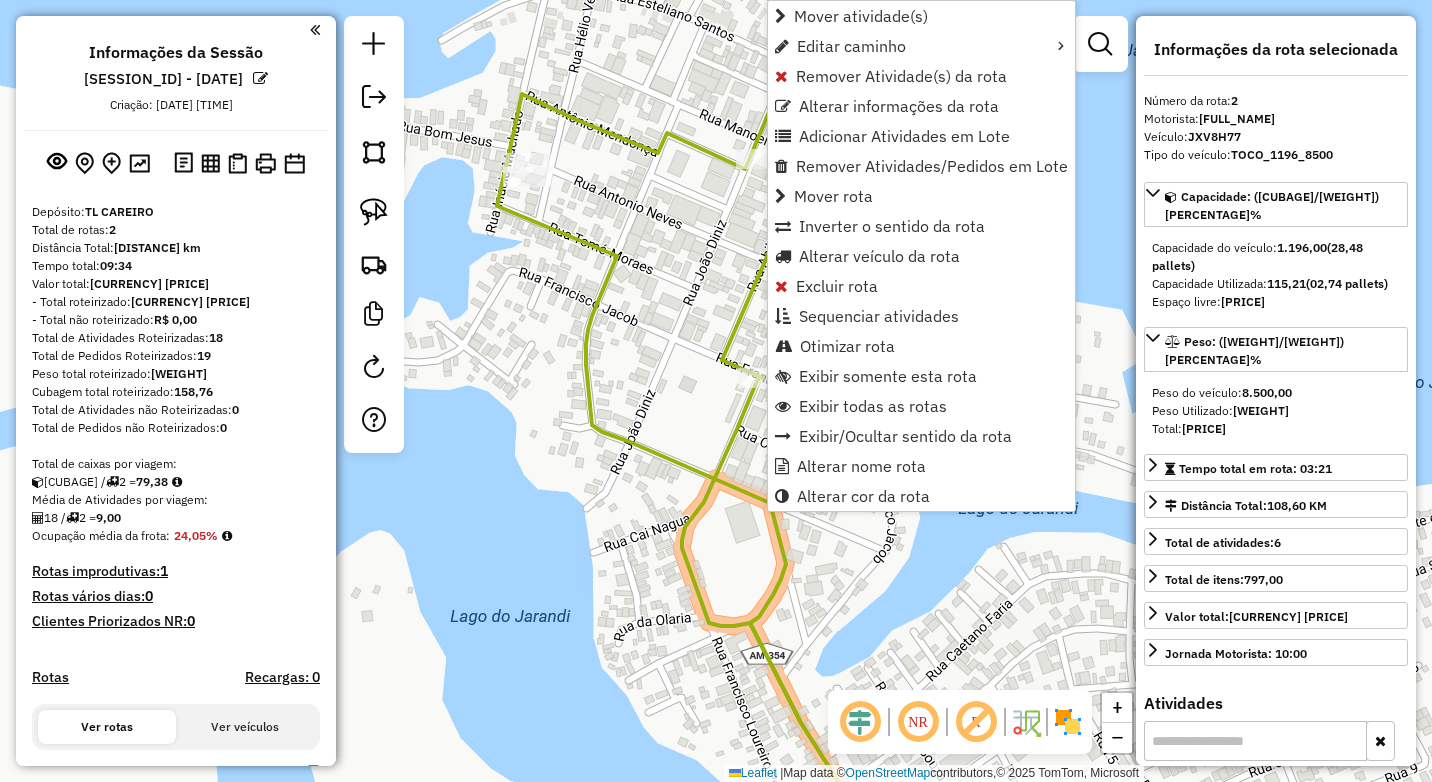 scroll, scrollTop: 291, scrollLeft: 0, axis: vertical 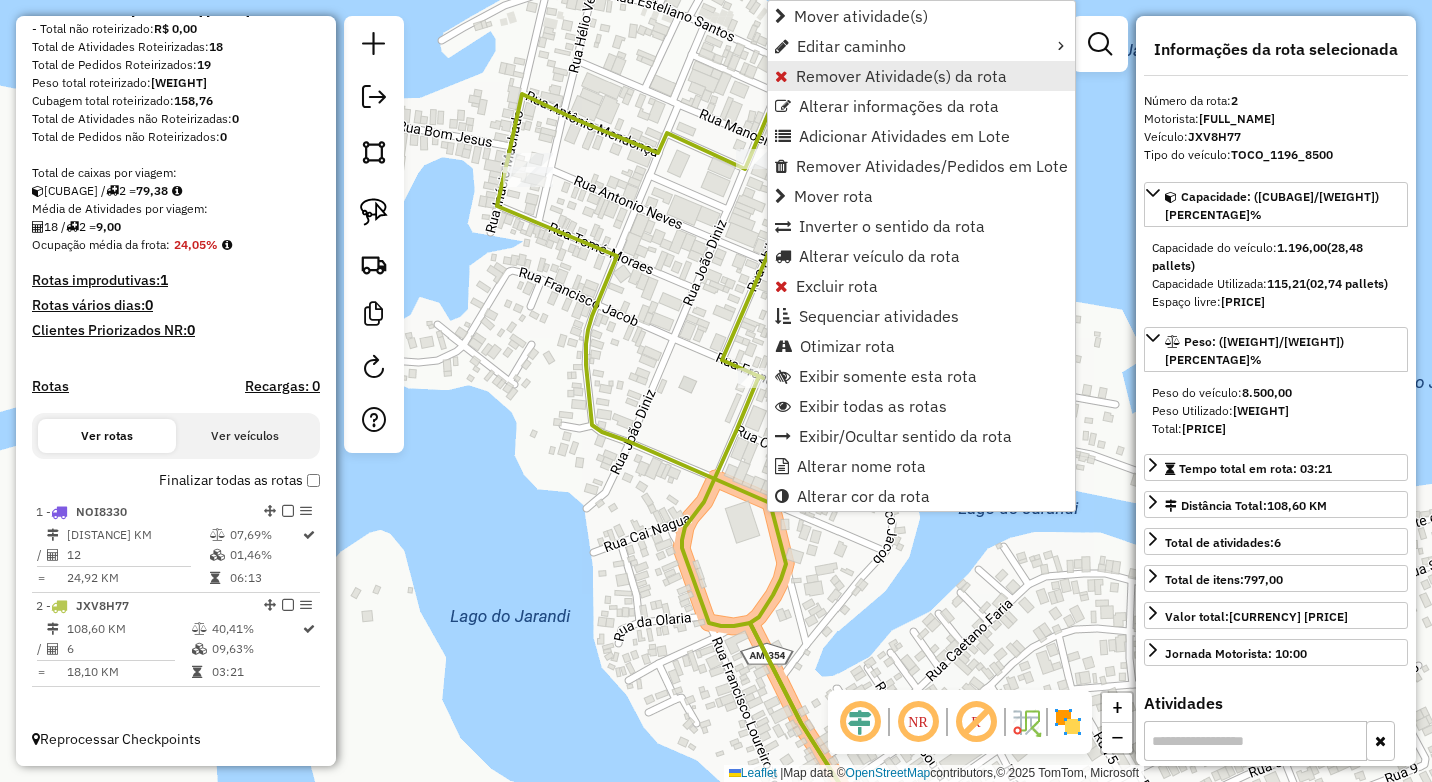 click on "Remover Atividade(s) da rota" at bounding box center (901, 76) 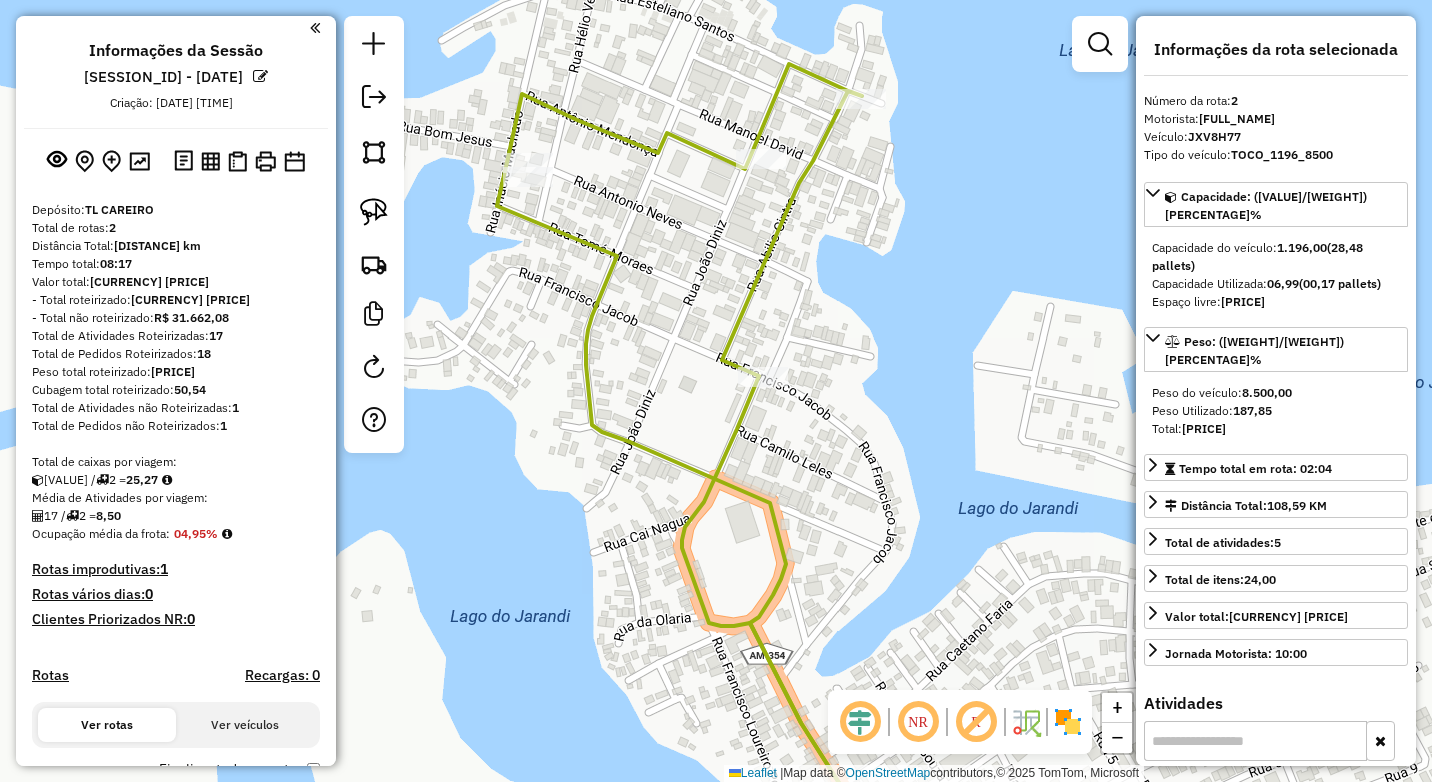 scroll, scrollTop: 0, scrollLeft: 0, axis: both 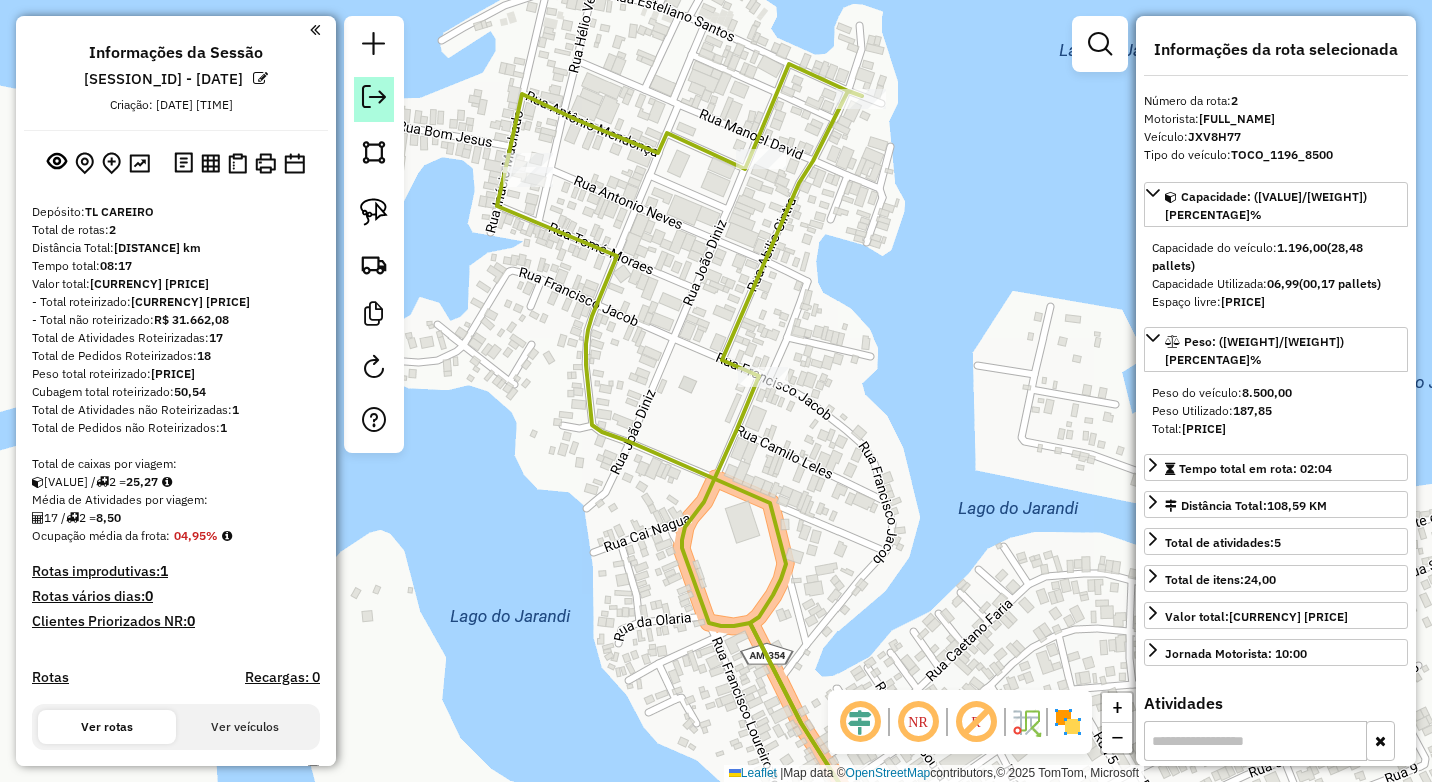 click 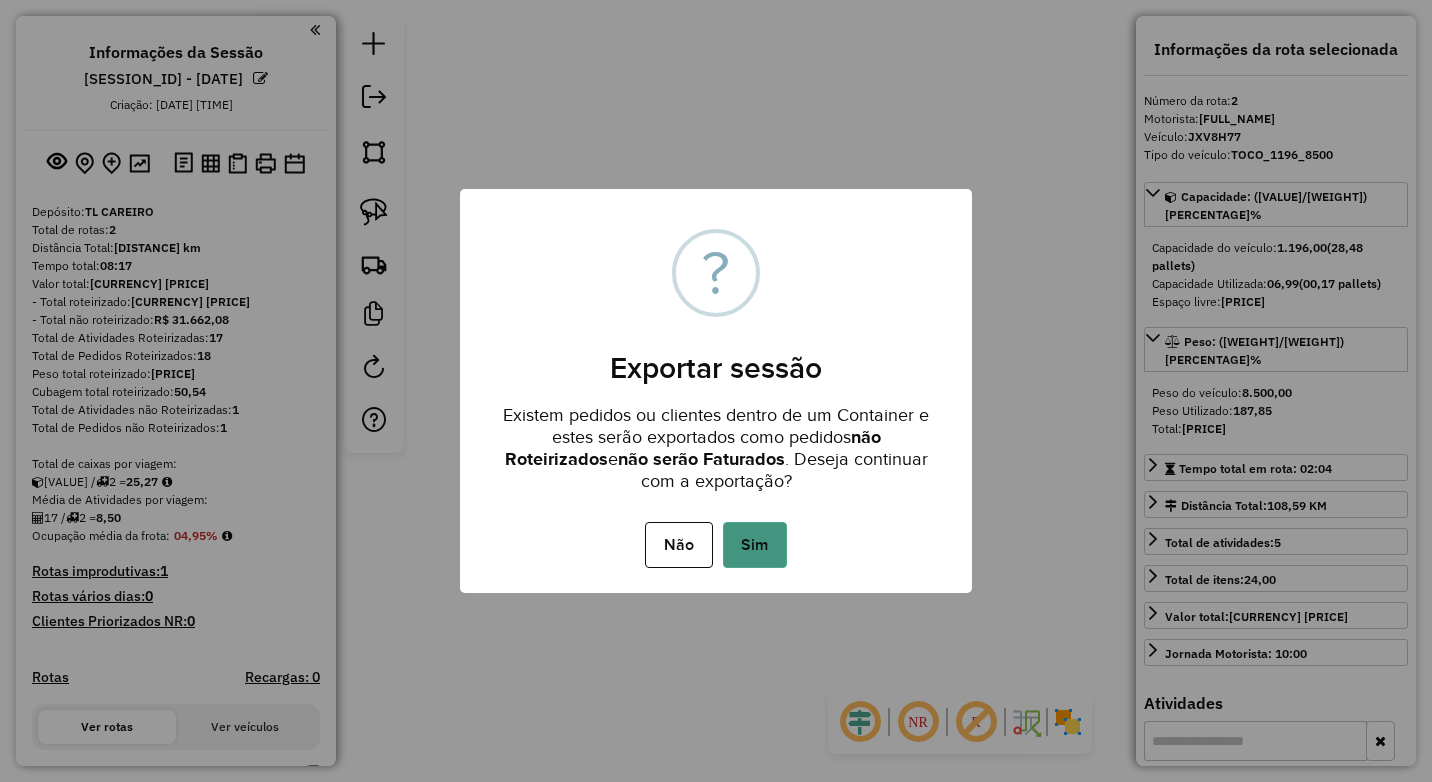 click on "Sim" at bounding box center (755, 545) 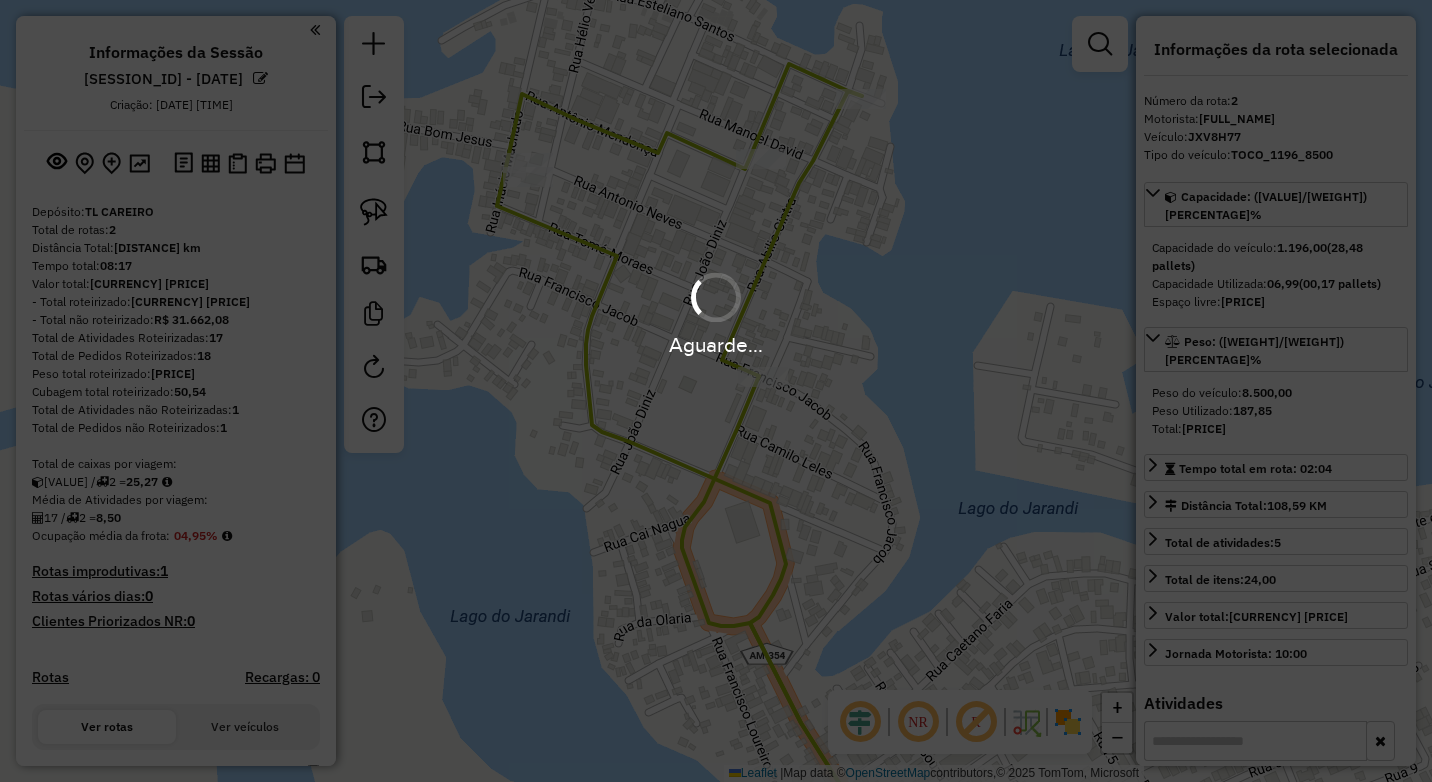 drag, startPoint x: 844, startPoint y: 446, endPoint x: 899, endPoint y: 351, distance: 109.77249 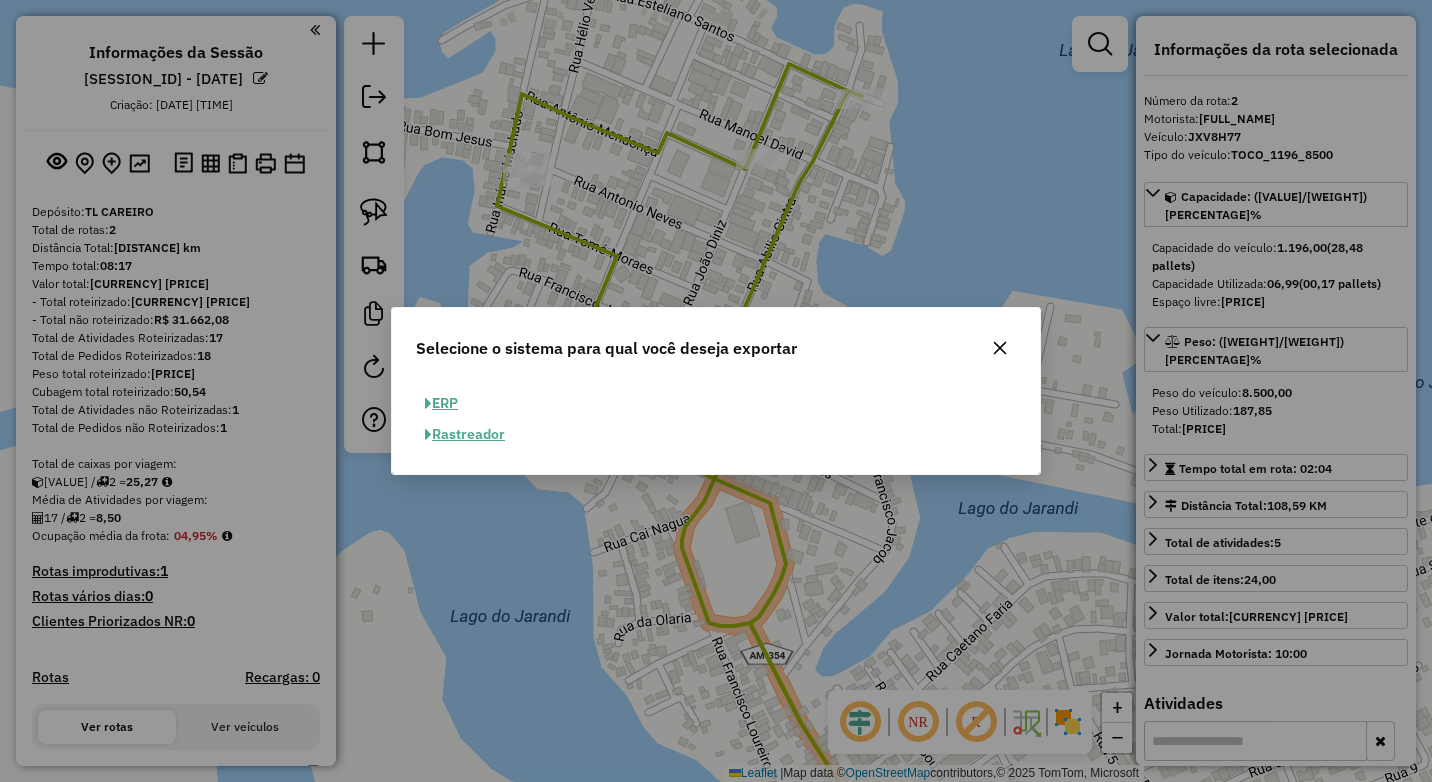 click on "ERP" 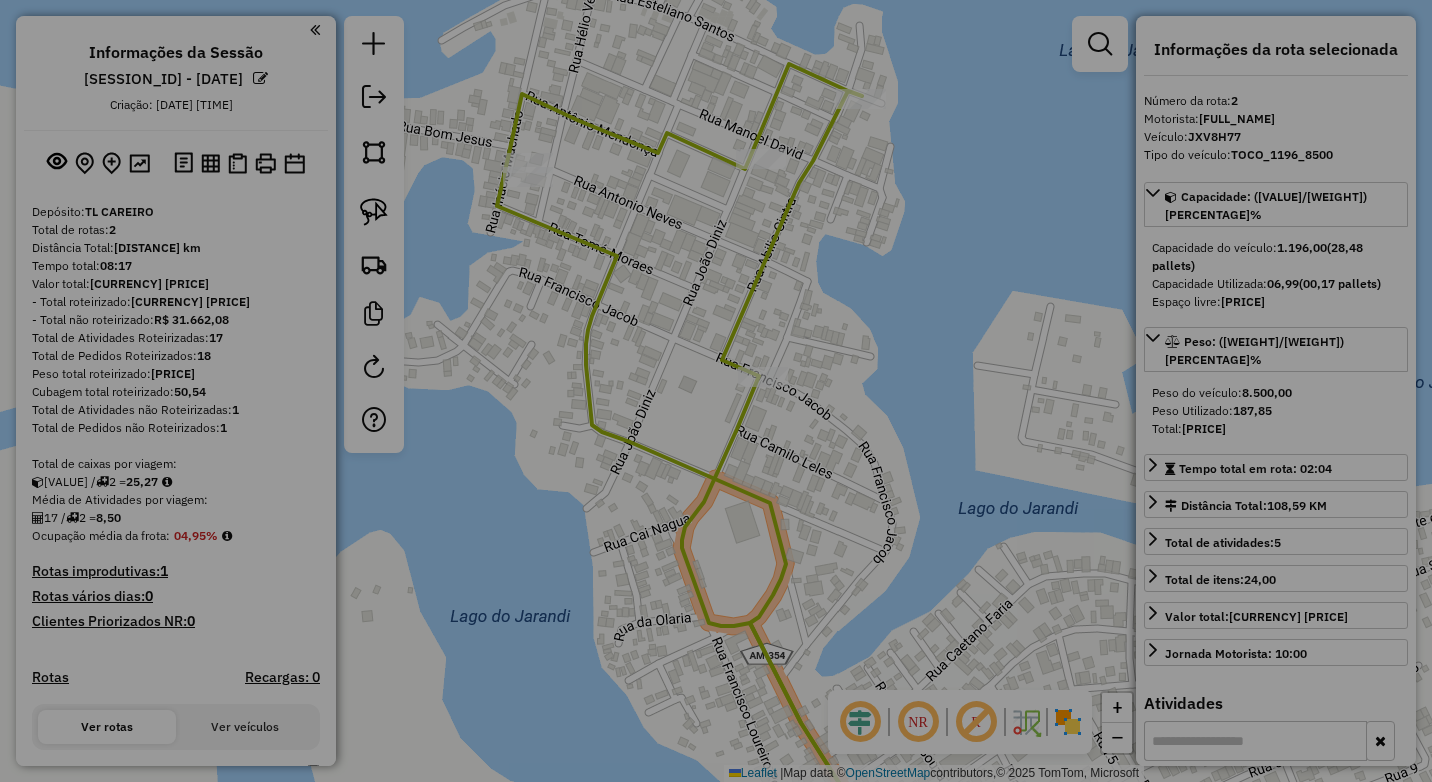 select on "**" 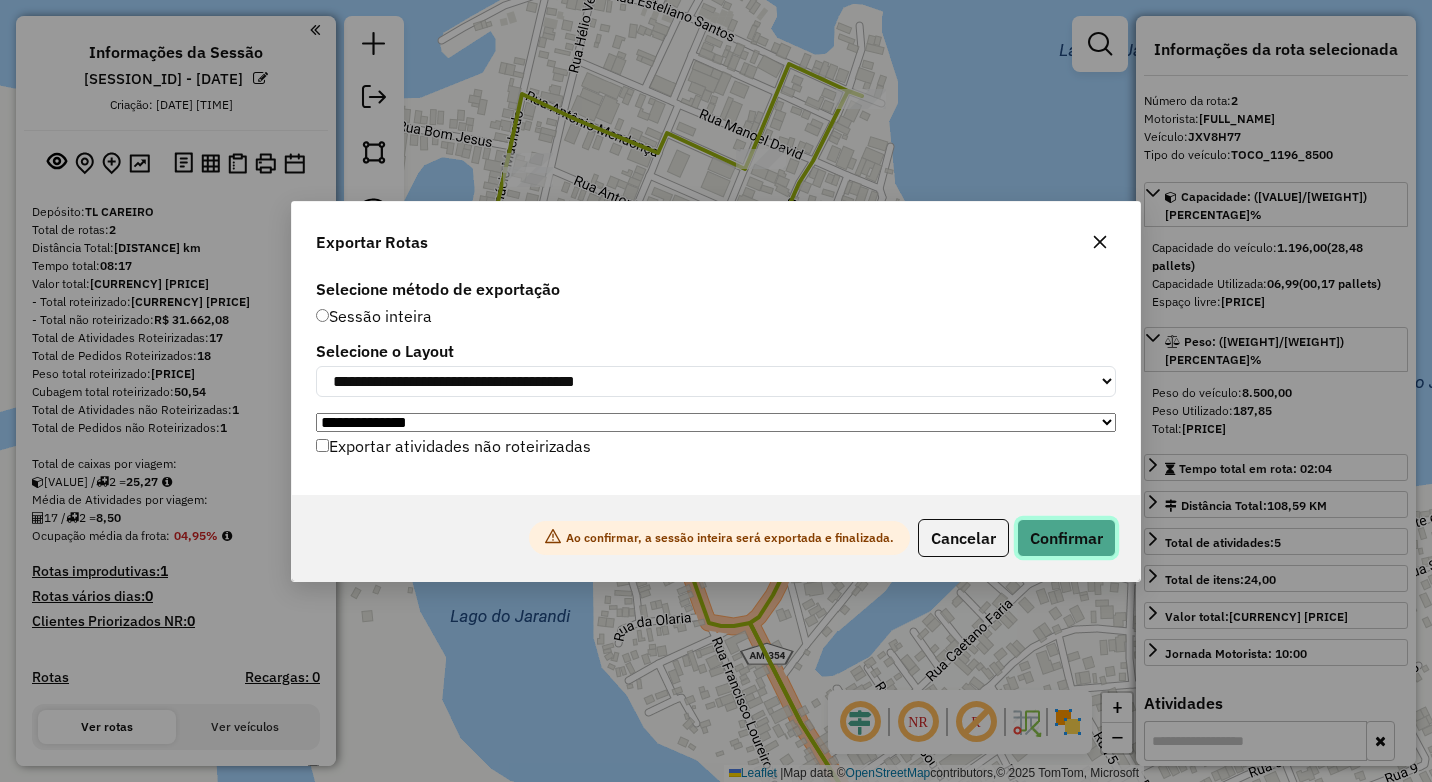 click on "Confirmar" 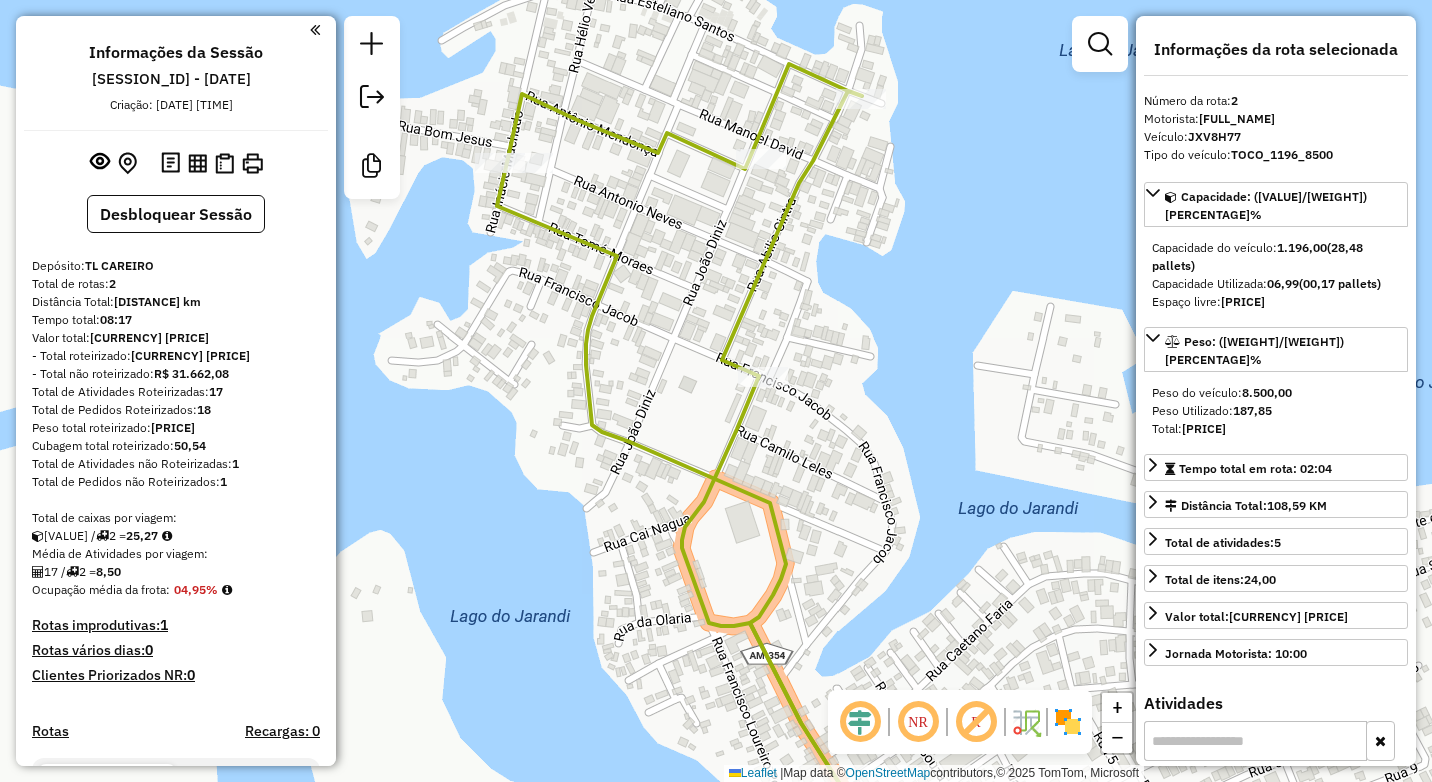scroll, scrollTop: 575, scrollLeft: 0, axis: vertical 